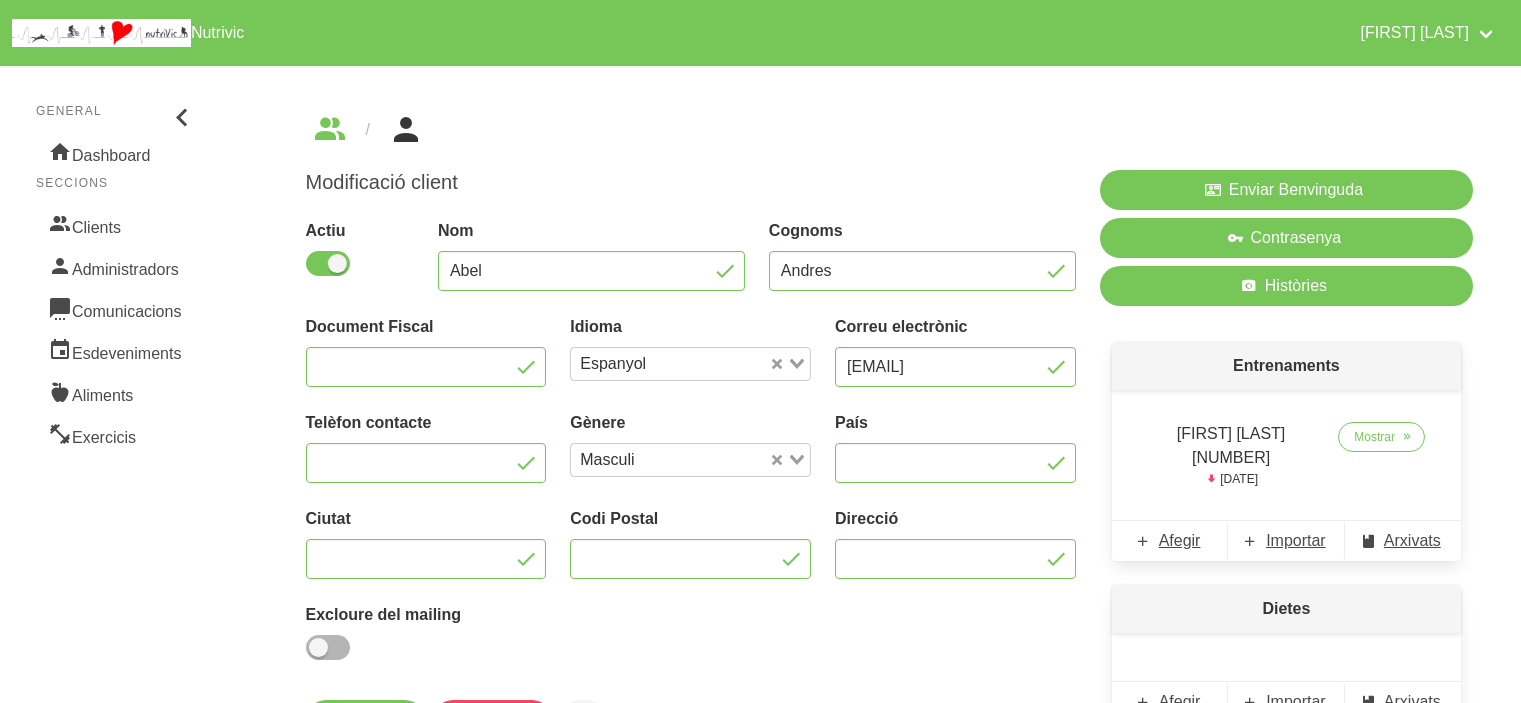 scroll, scrollTop: 0, scrollLeft: 0, axis: both 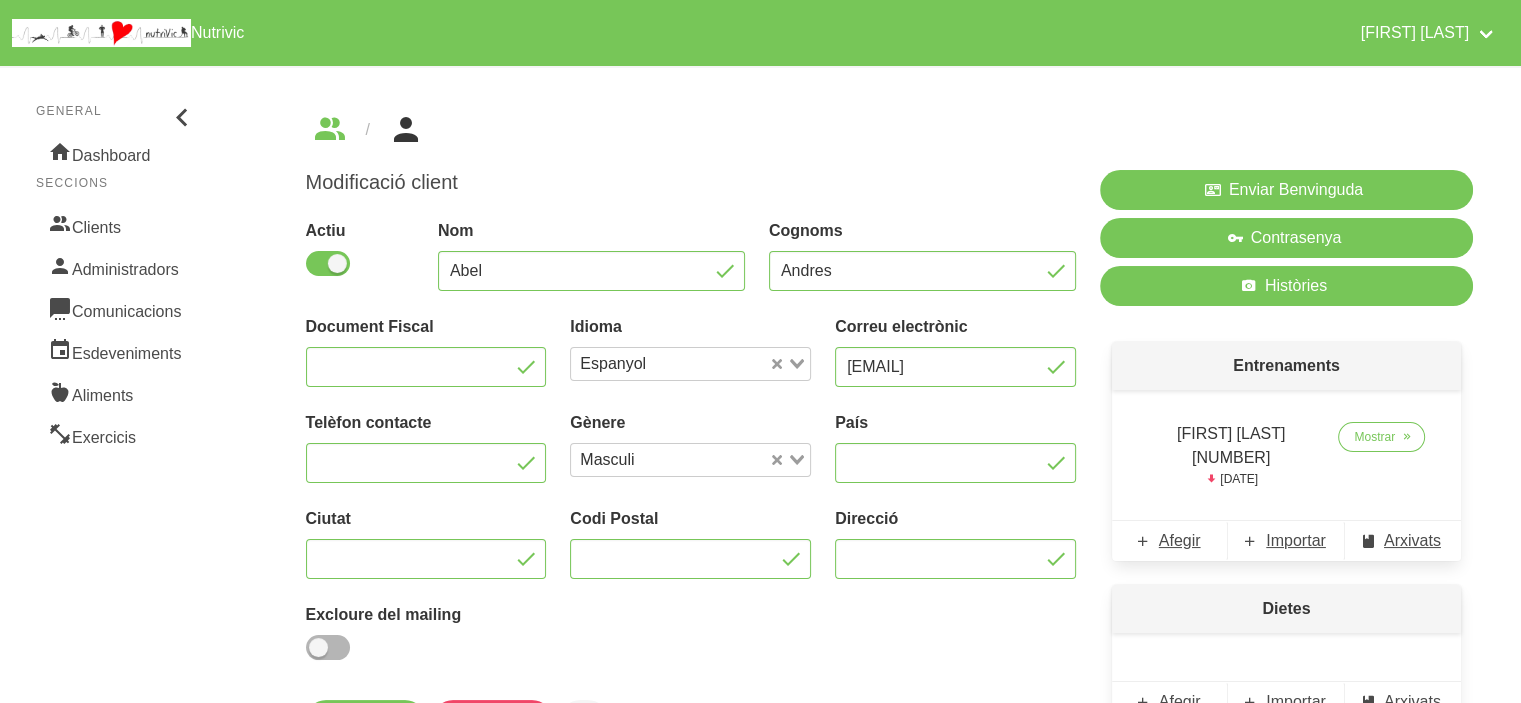 click on "Modificació client
Actiu
Nom
[FIRST]
Cognoms
[LAST]
Document Fiscal
Idioma
Espanyol
Loading...
Correu electrònic
[EMAIL]
Telèfon contacte
Gènere
Masculi
Loading...
País
Ciutat
Codi Postal
Direcció
Excloure del mailing
Guardar       Eliminar                 Enviar Benvinguda" at bounding box center (890, 510) 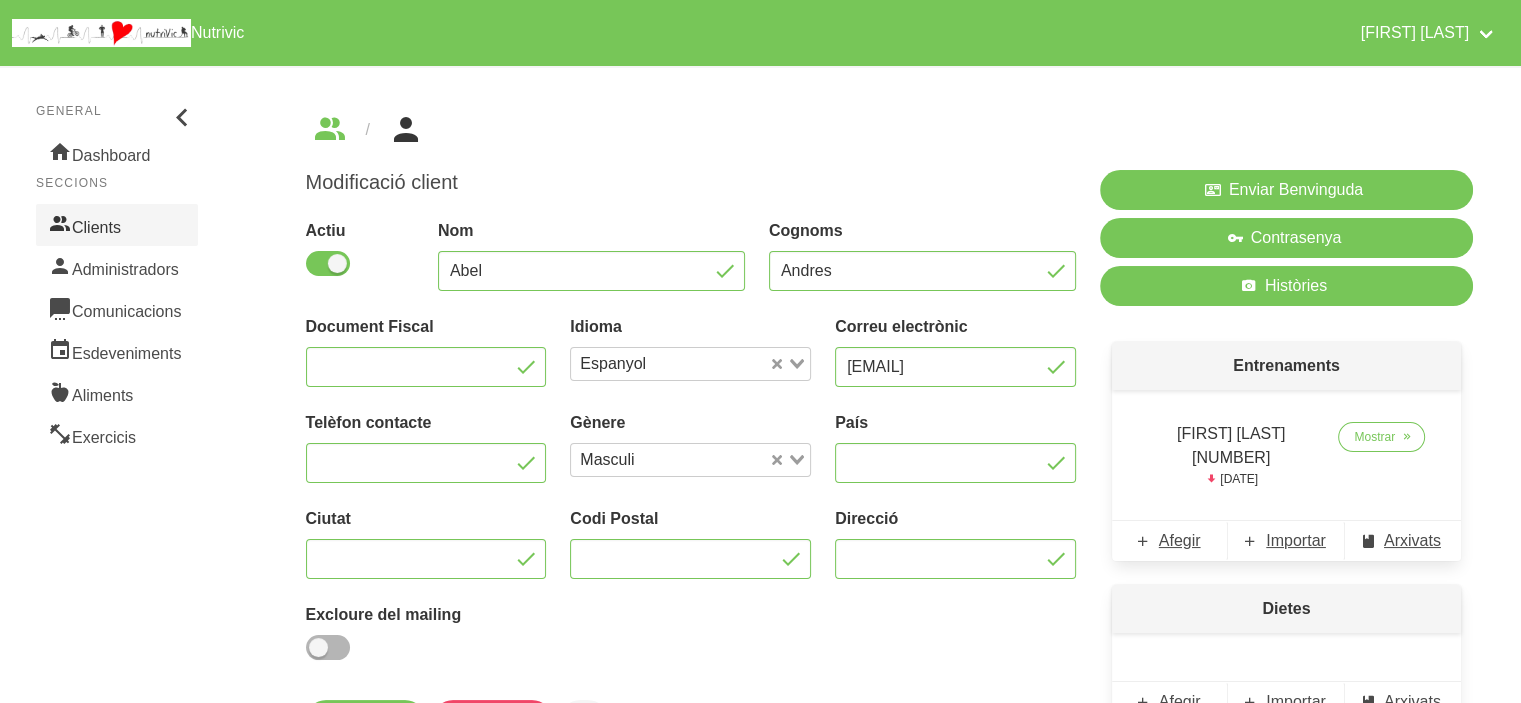click on "Clients" at bounding box center (117, 225) 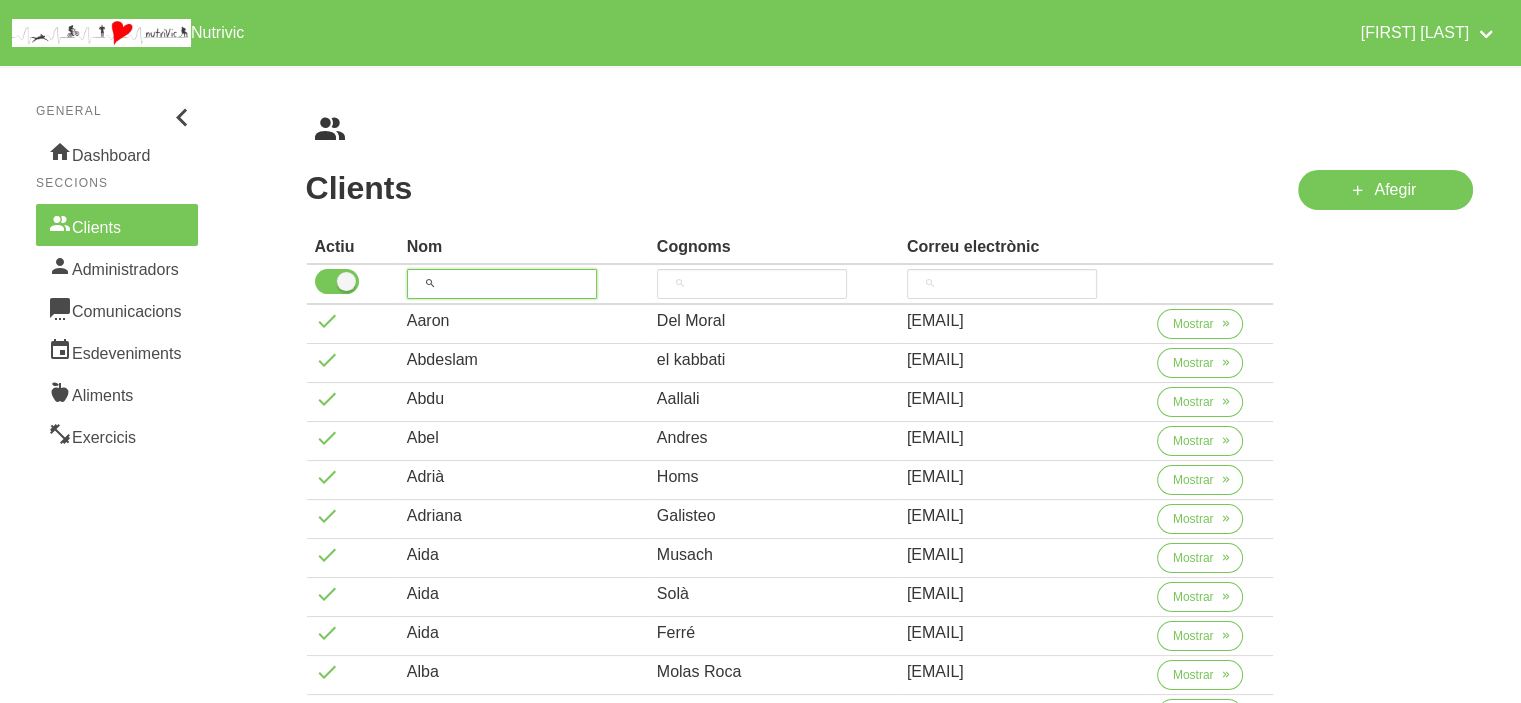 click at bounding box center [502, 284] 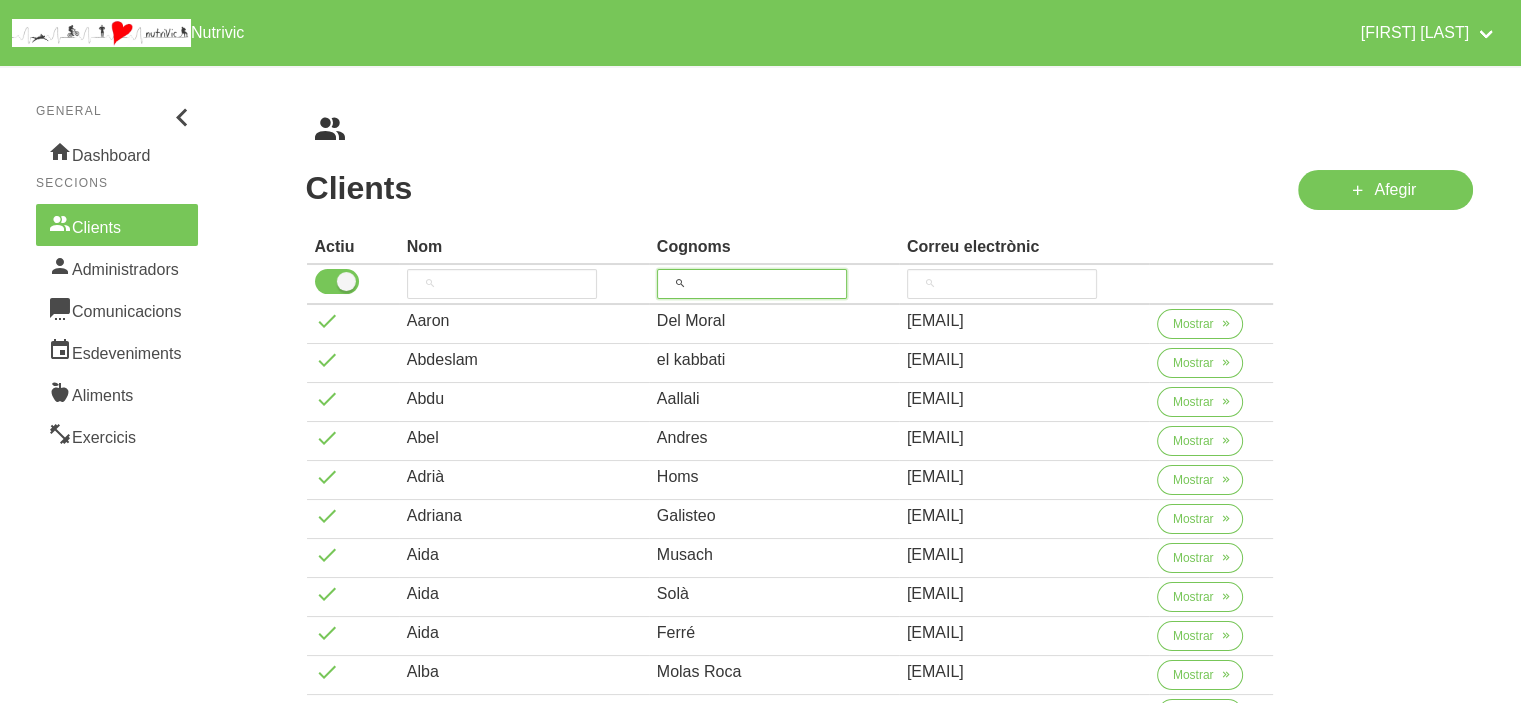 click at bounding box center (752, 284) 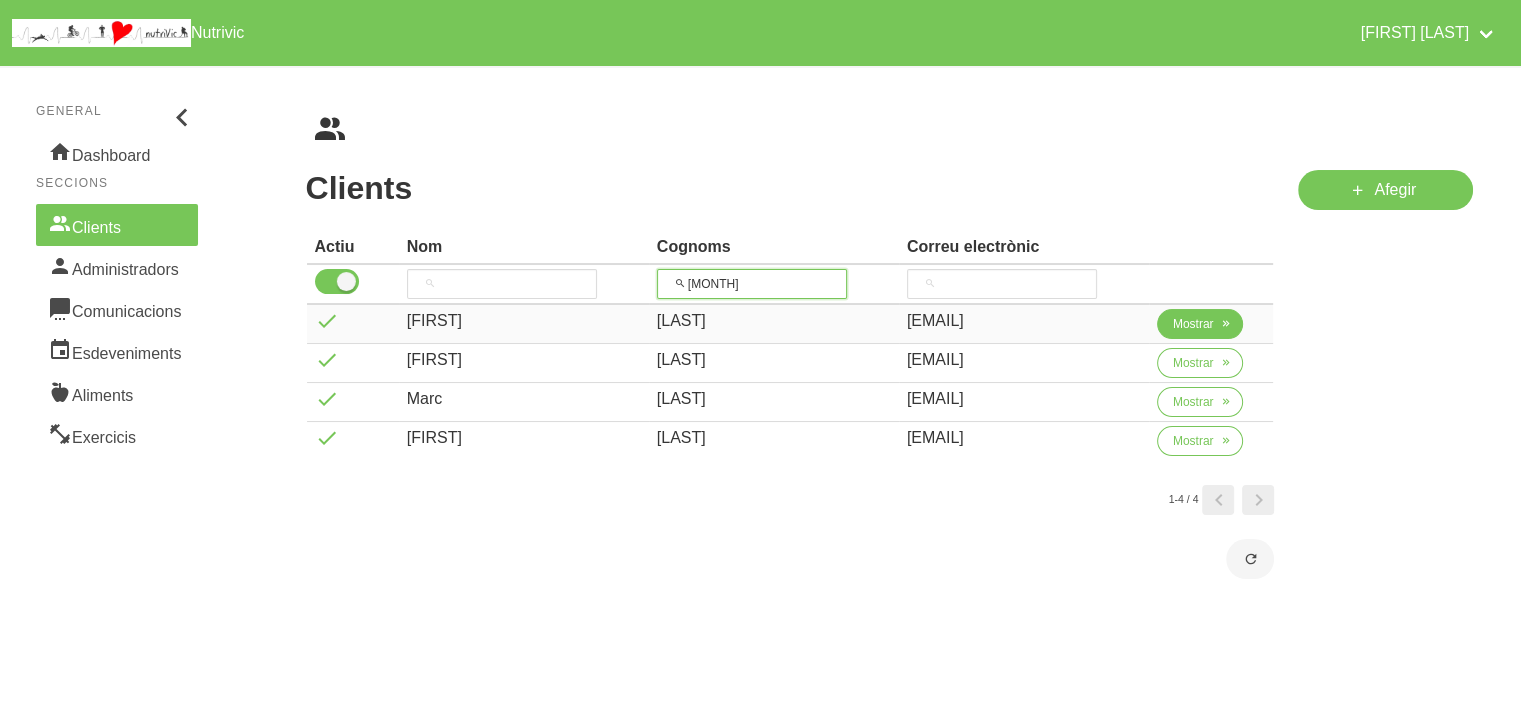 type on "[MONTH]" 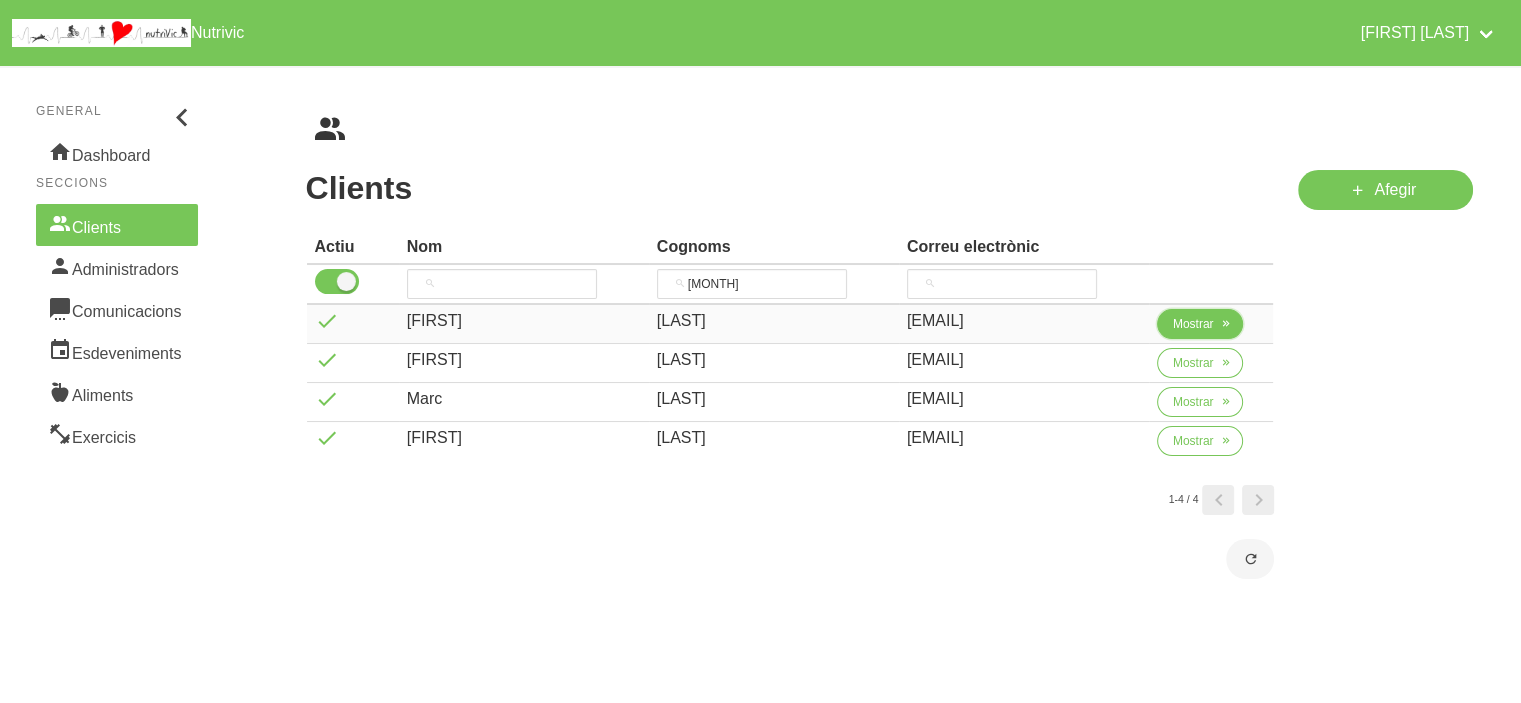 click on "Mostrar" at bounding box center [1193, 324] 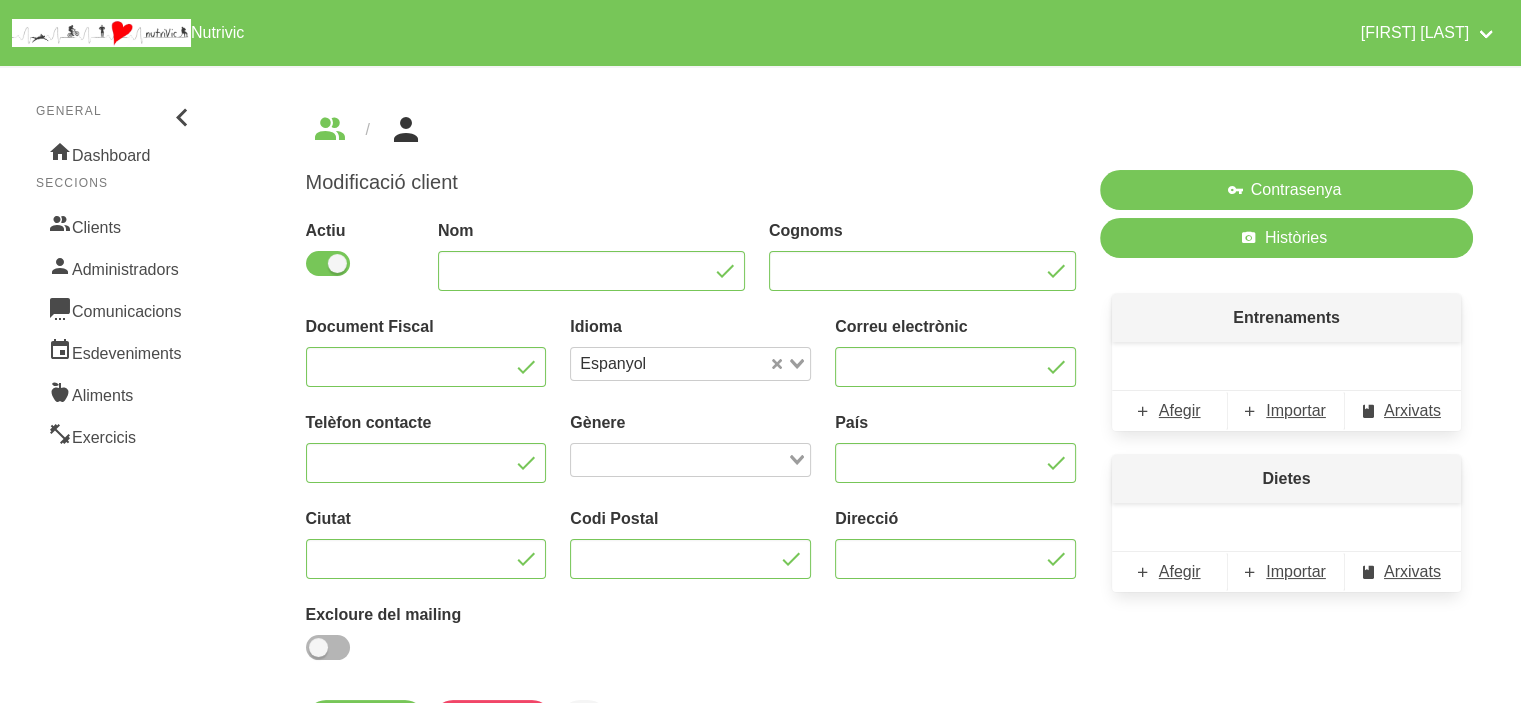 type on "[FIRST]" 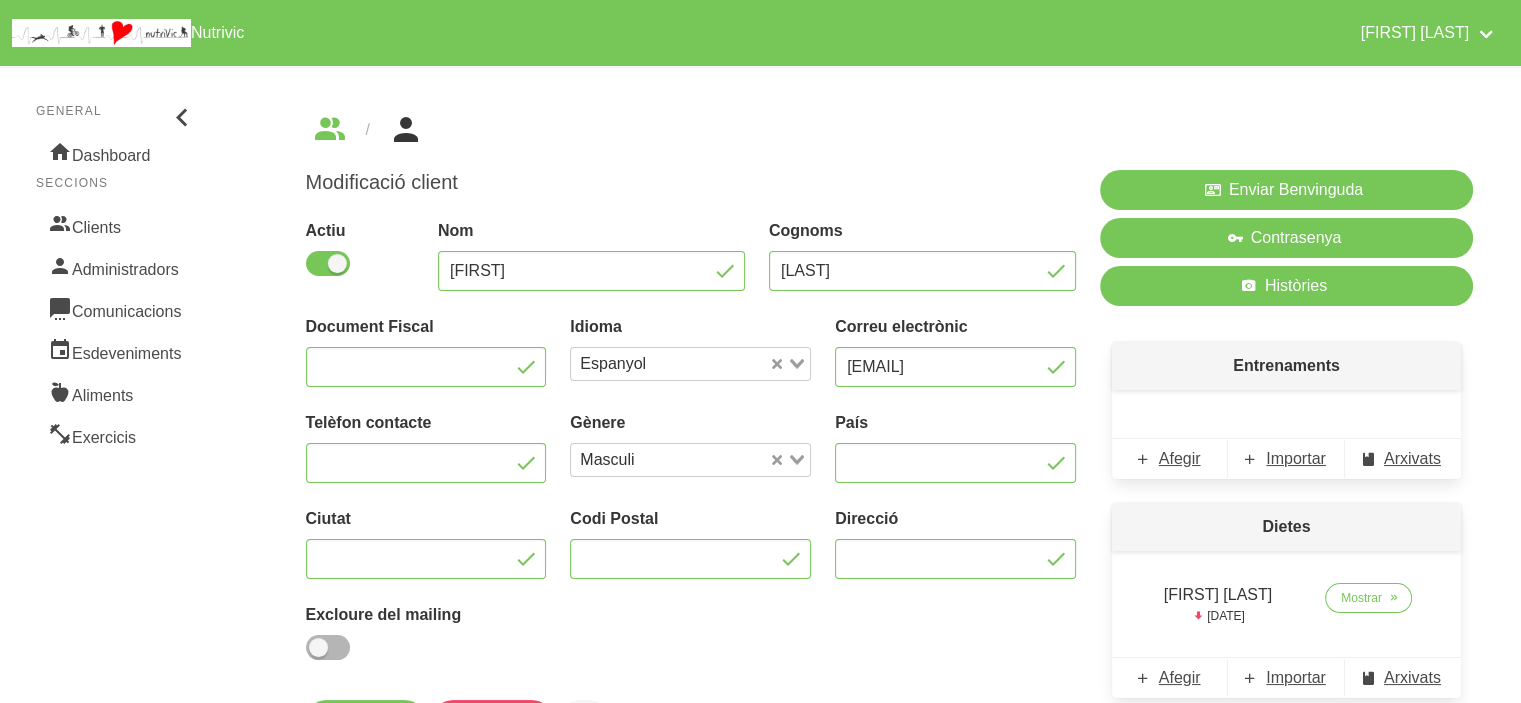 click on "Modificació client
Actiu
Nom
[FIRST]
Cognoms
[LAST]
Document Fiscal
Idioma
Espanyol
Loading...
Correu electrònic
[EMAIL]
Telèfon contacte
Gènere
Masculi
Loading...
País
Ciutat
Codi Postal
Direcció
Excloure del mailing
Guardar       Eliminar                 Enviar Benvinguda" at bounding box center [890, 498] 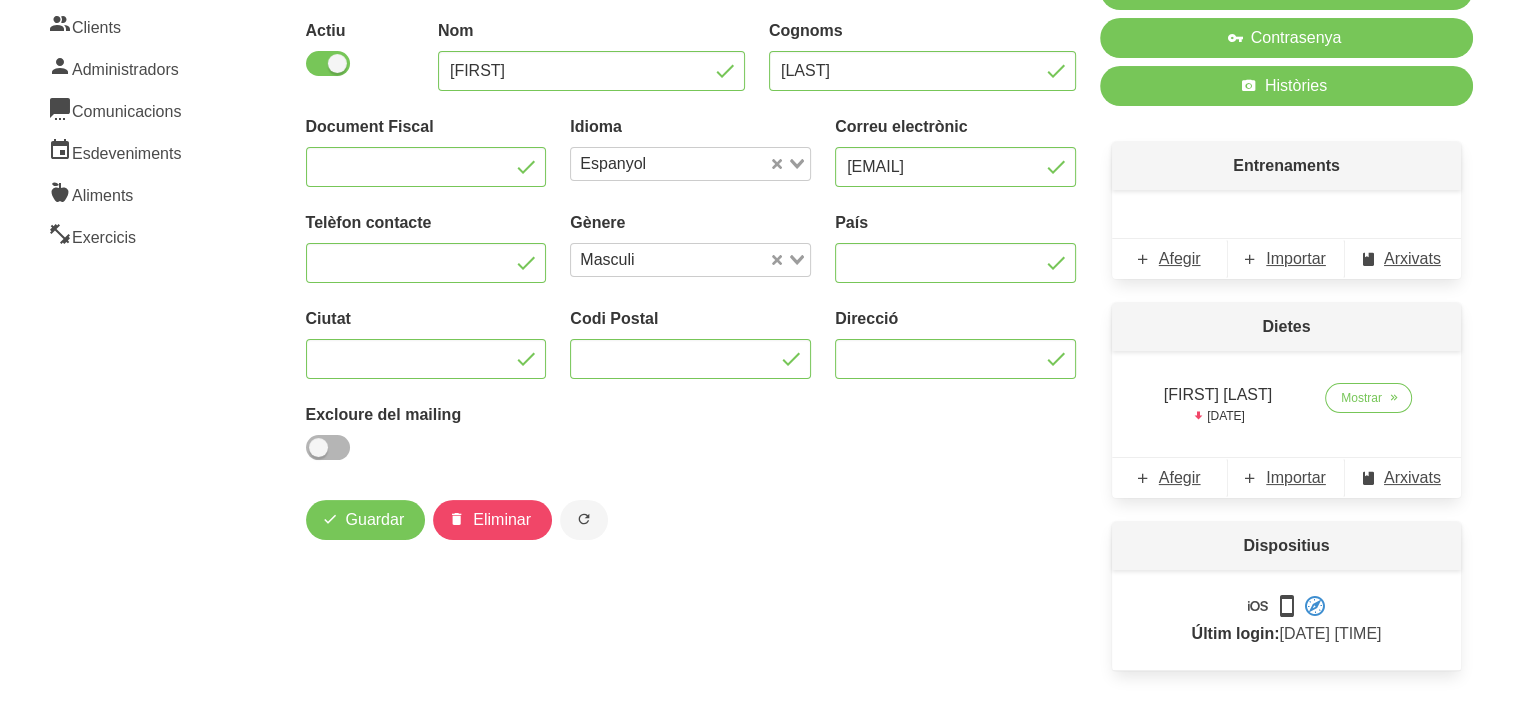 scroll, scrollTop: 239, scrollLeft: 0, axis: vertical 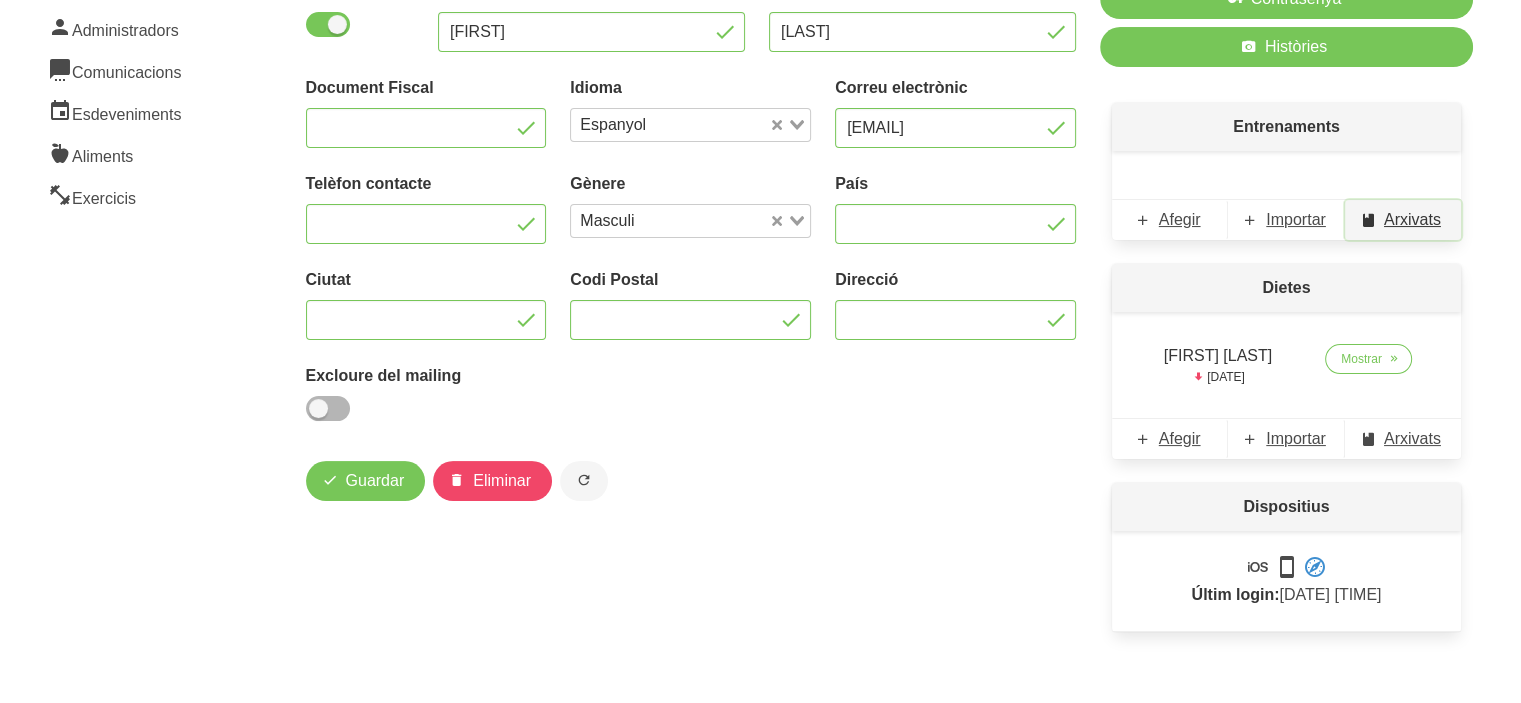 click on "Arxivats" at bounding box center [1412, 220] 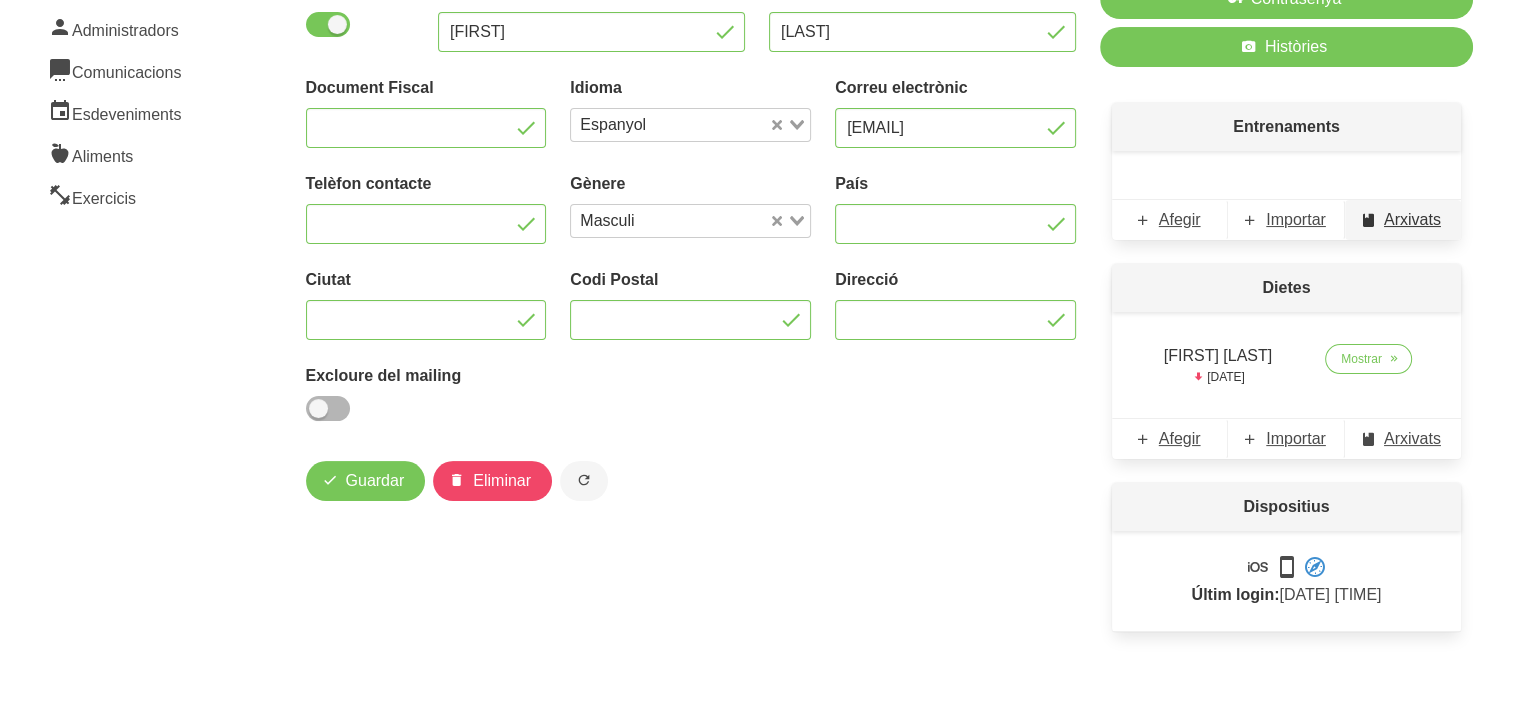 scroll, scrollTop: 0, scrollLeft: 0, axis: both 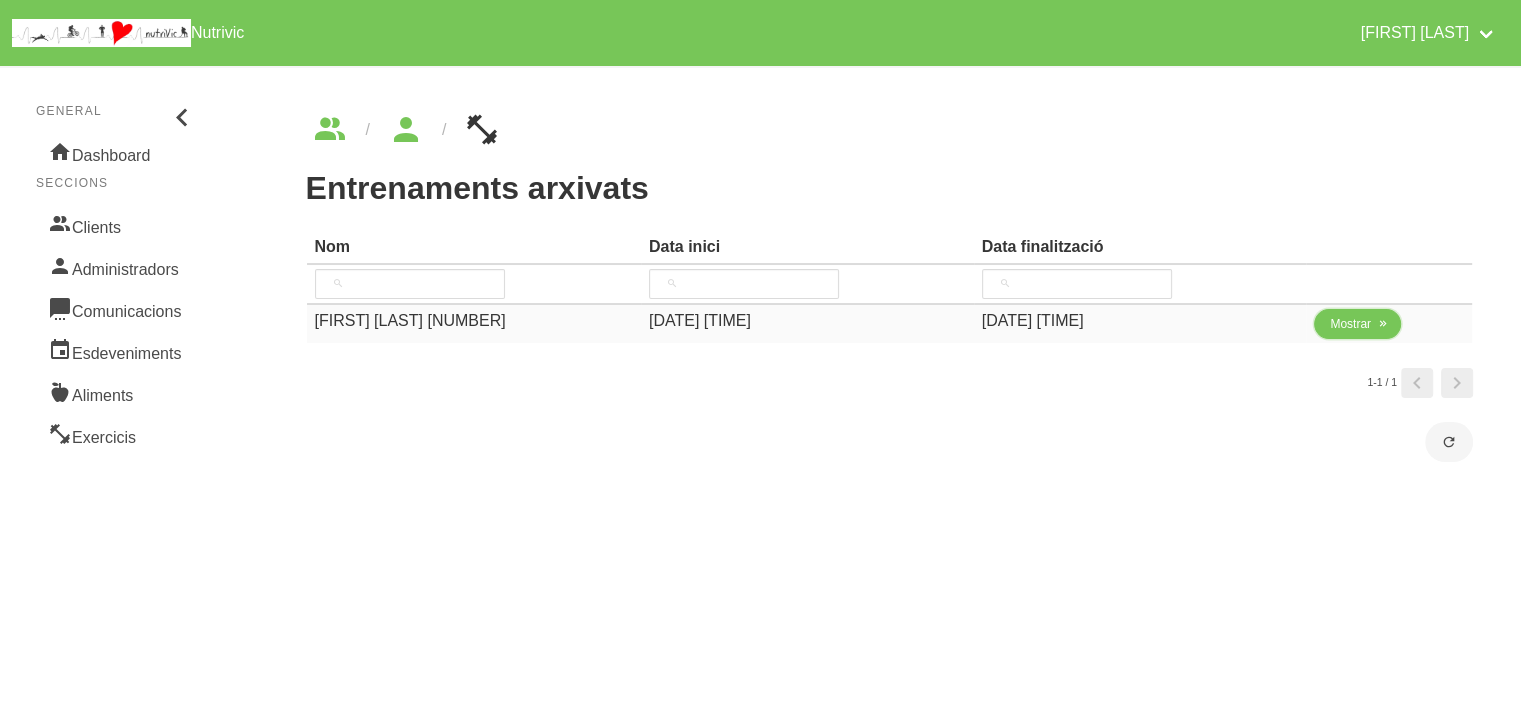 click on "Mostrar" at bounding box center (1350, 324) 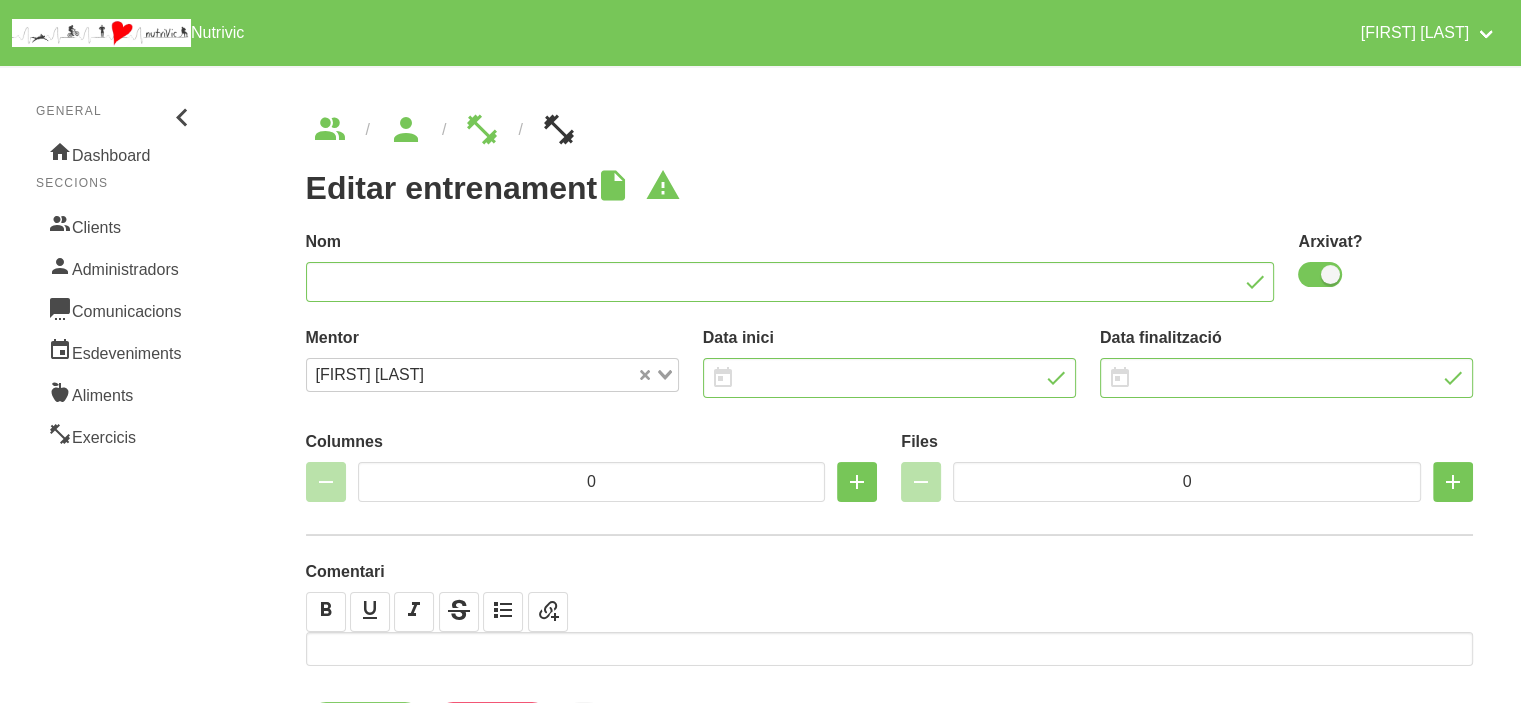 type on "[FIRST] [LAST] [NUMBER]" 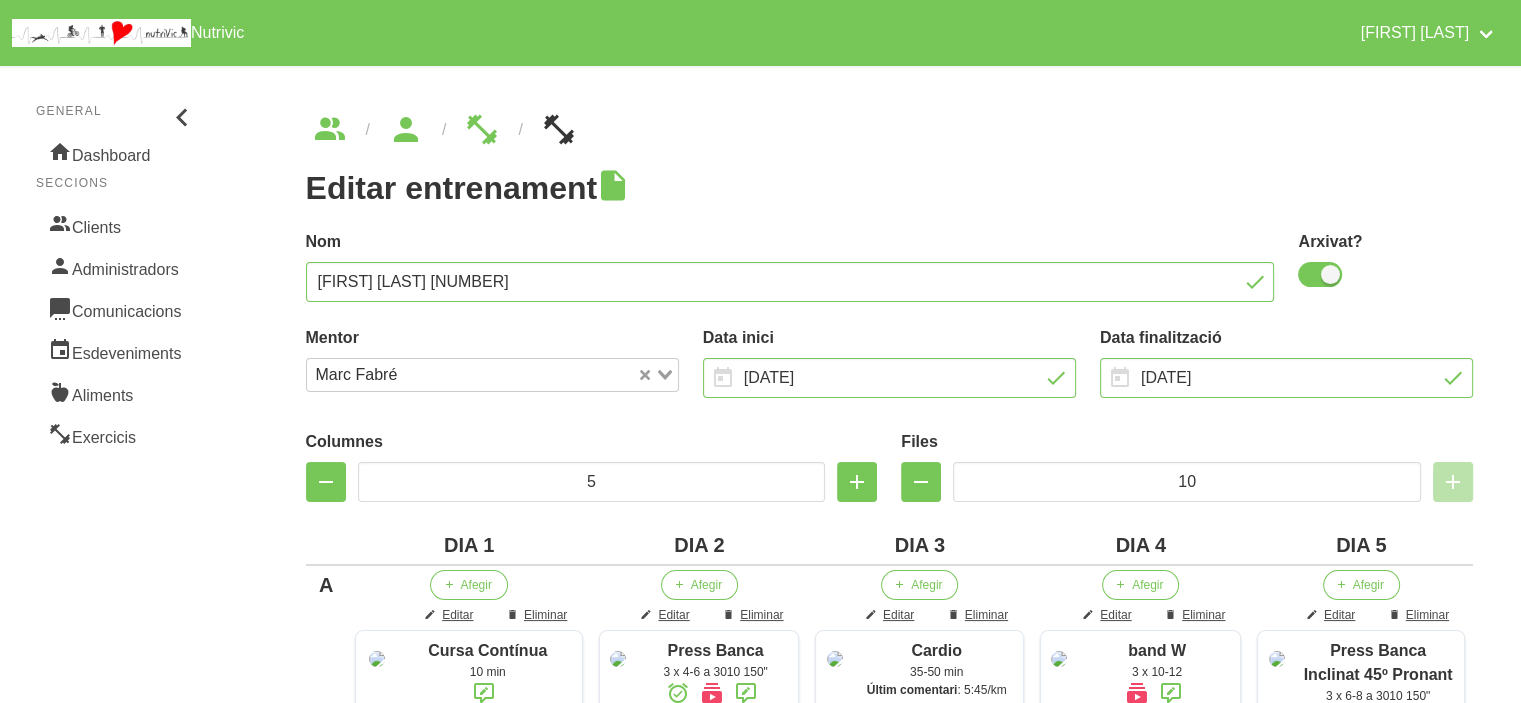 click at bounding box center (890, 130) 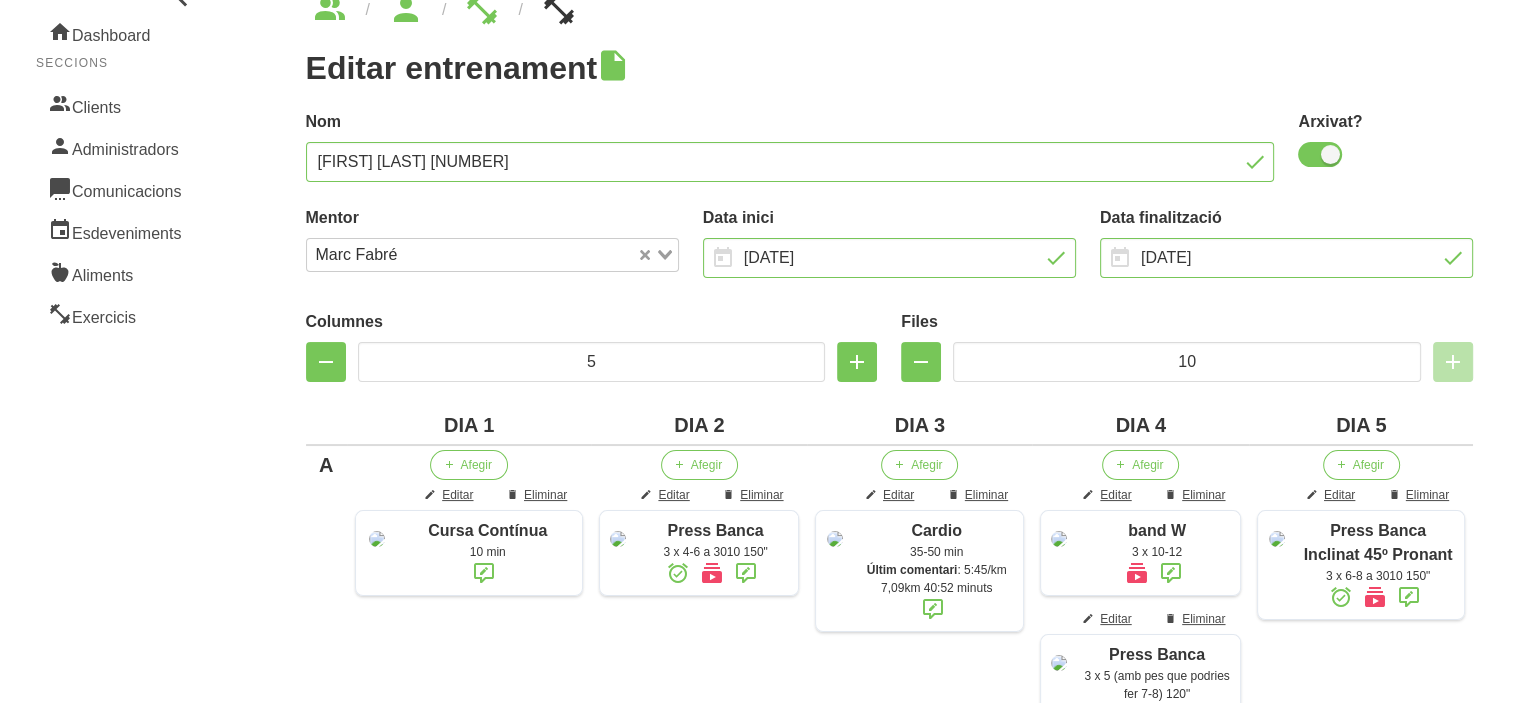 scroll, scrollTop: 160, scrollLeft: 0, axis: vertical 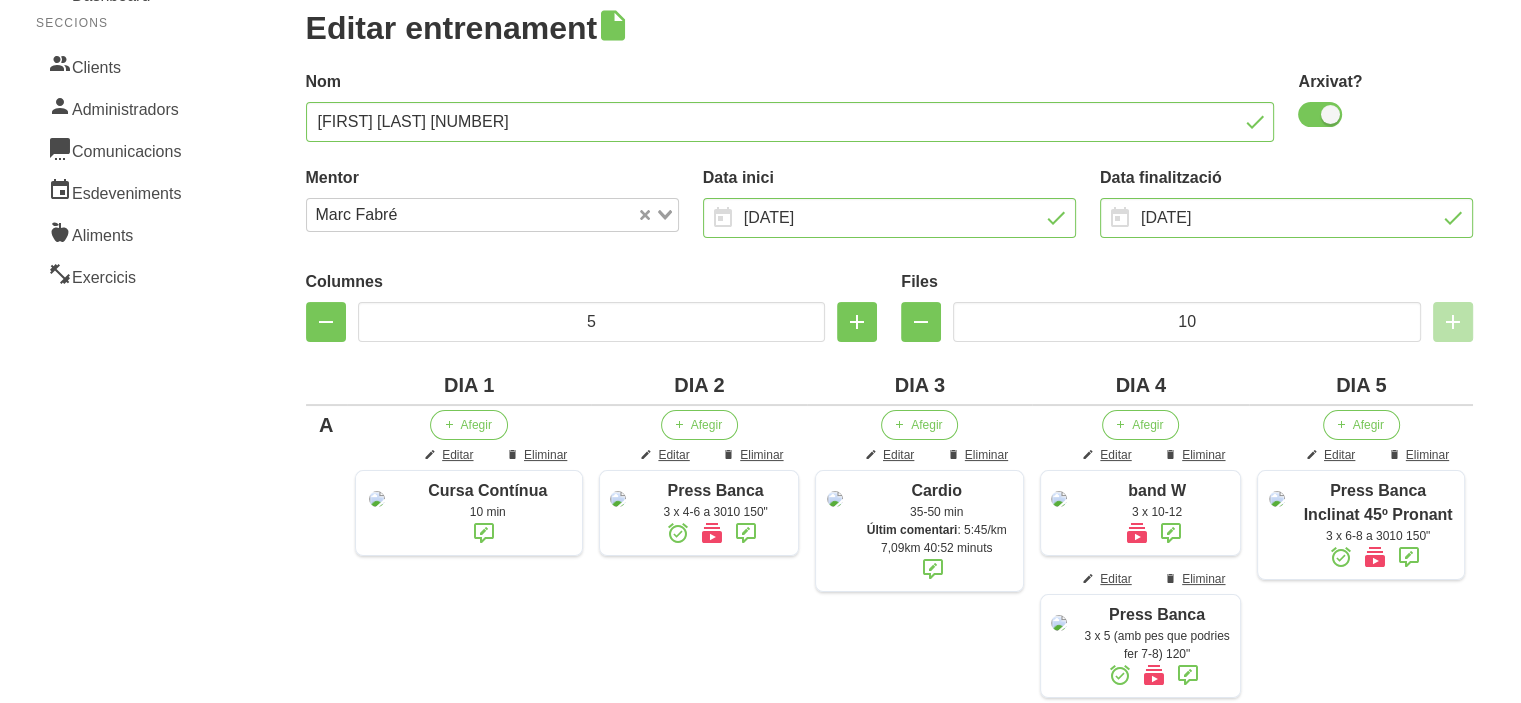 click on "Editar entrenament
false
[UUID]
Nom
[FIRST] [LAST] [NUMBER]
Arxivat?
Mentor
[FIRST] [LAST]
Loading...
Data inici
[DATE]
January
February
March
April
May
M Tu W" at bounding box center (890, 1139) 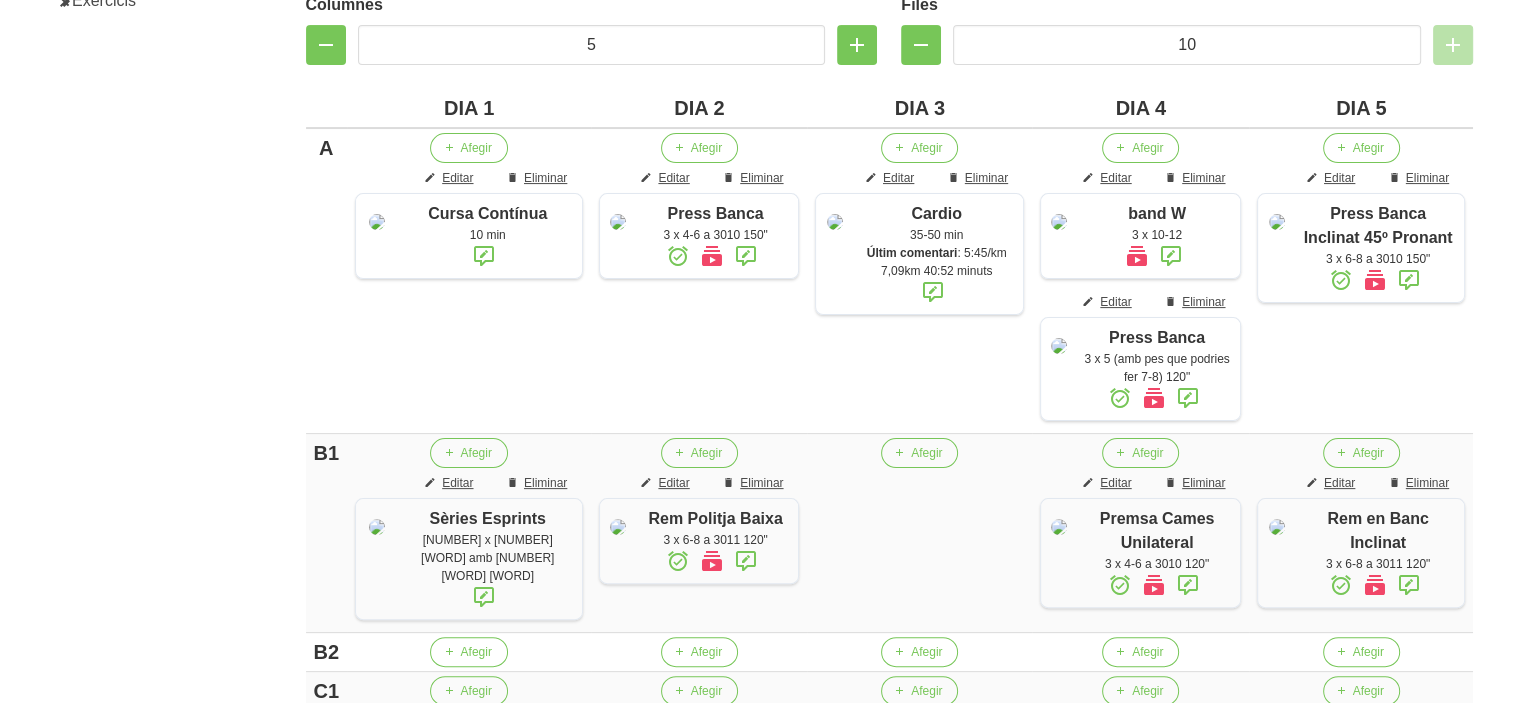 scroll, scrollTop: 440, scrollLeft: 0, axis: vertical 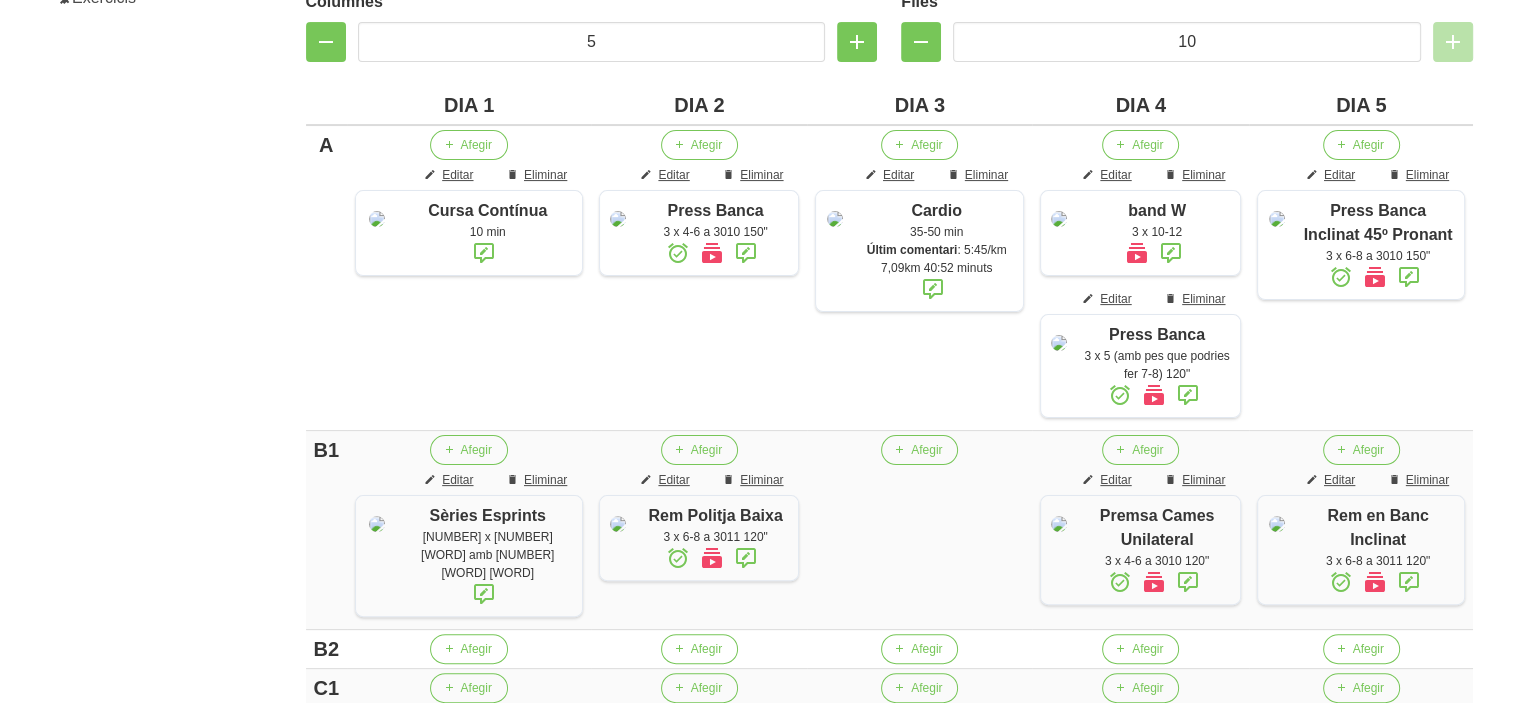 click on "General
Dashboard
Seccions
Clients
Administradors
Comunicacions
Esdeveniments
Aliments
Exercicis" at bounding box center (117, 827) 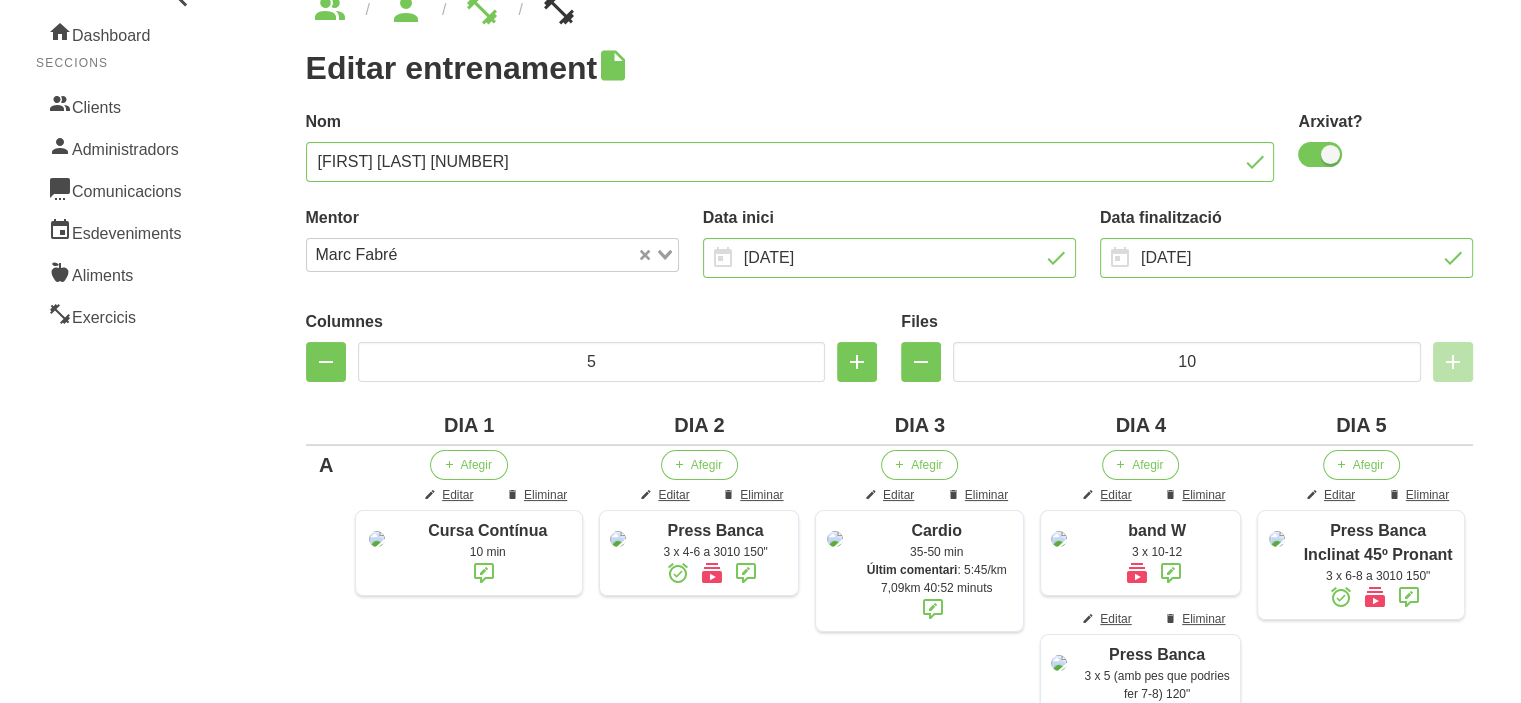 scroll, scrollTop: 80, scrollLeft: 0, axis: vertical 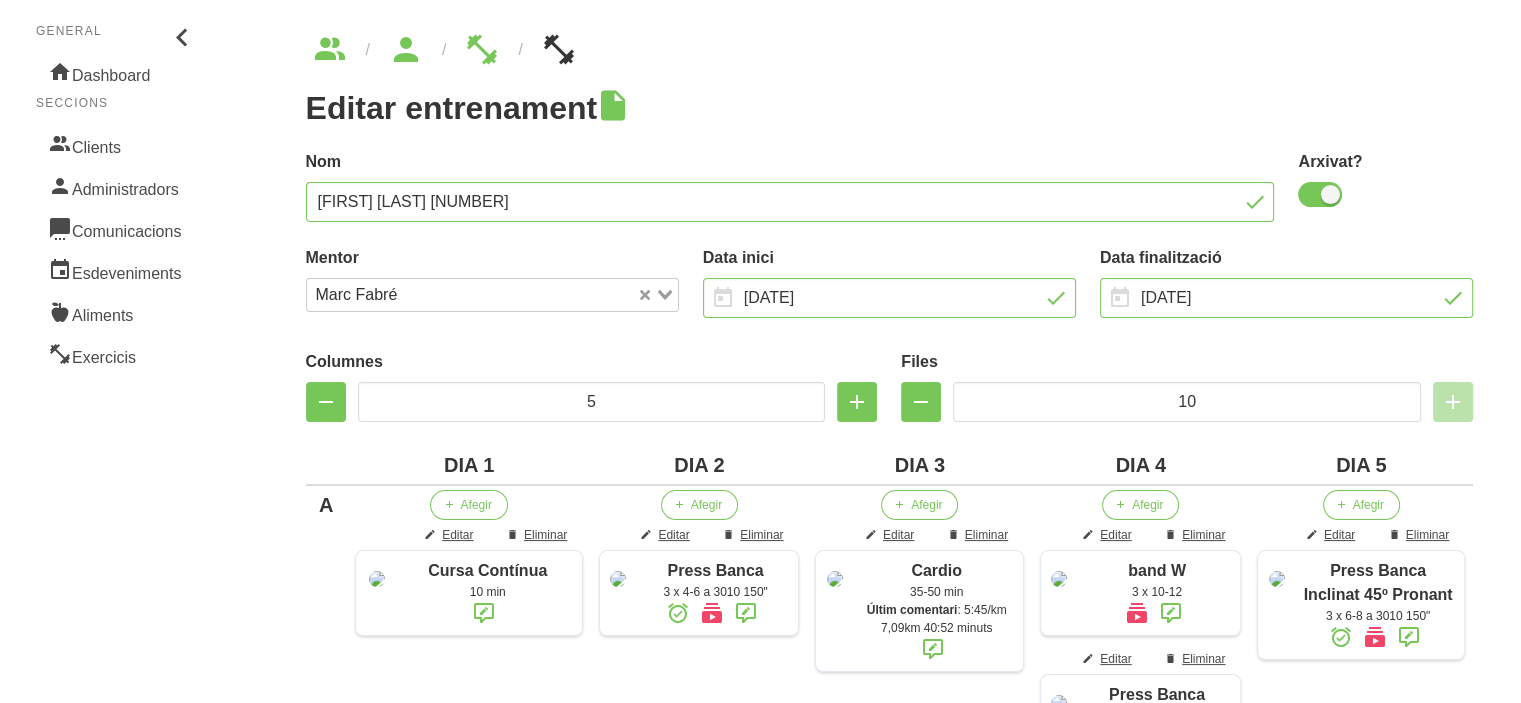 click on "Editar entrenament
false
[UUID]
Nom
[FIRST] [LAST] [NUMBER]
Arxivat?
Mentor
[FIRST] [LAST]
Loading...
Data inici
[DATE]
January
February
March
April
May" at bounding box center [890, 1187] 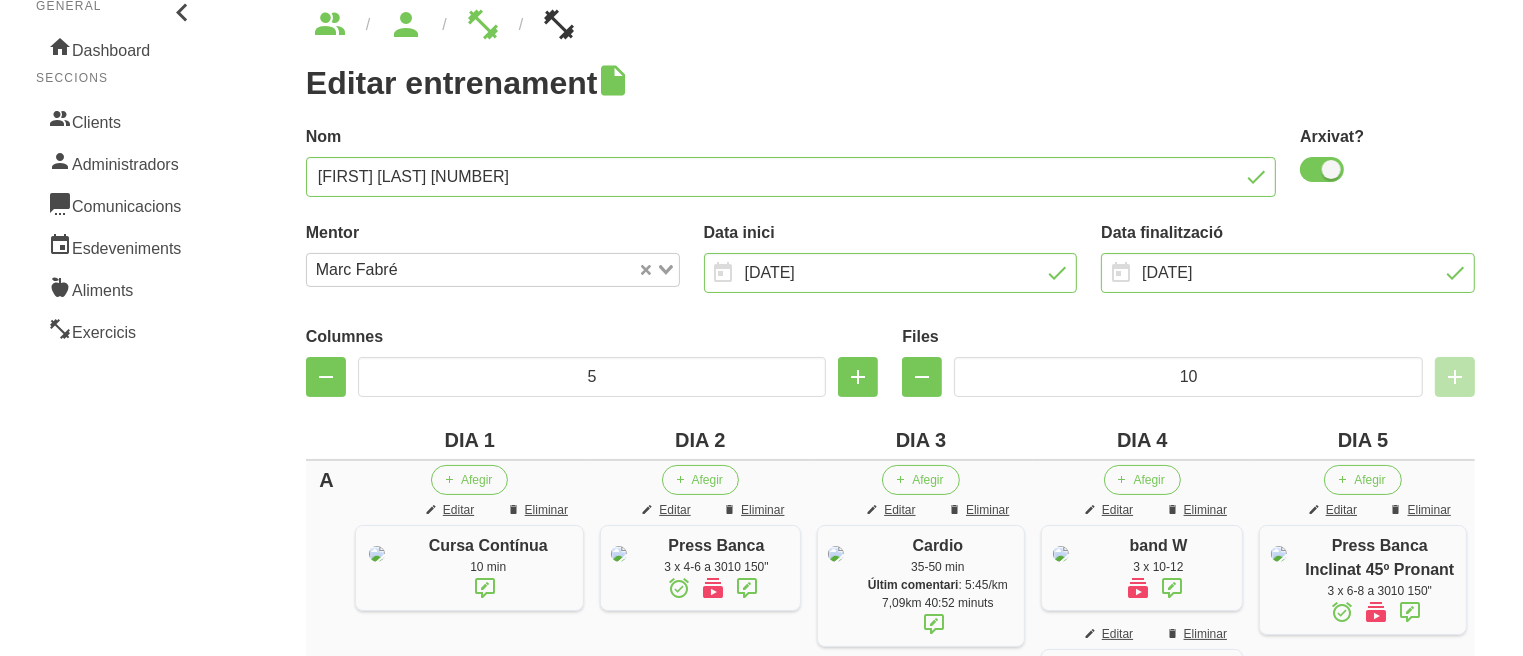 scroll, scrollTop: 0, scrollLeft: 0, axis: both 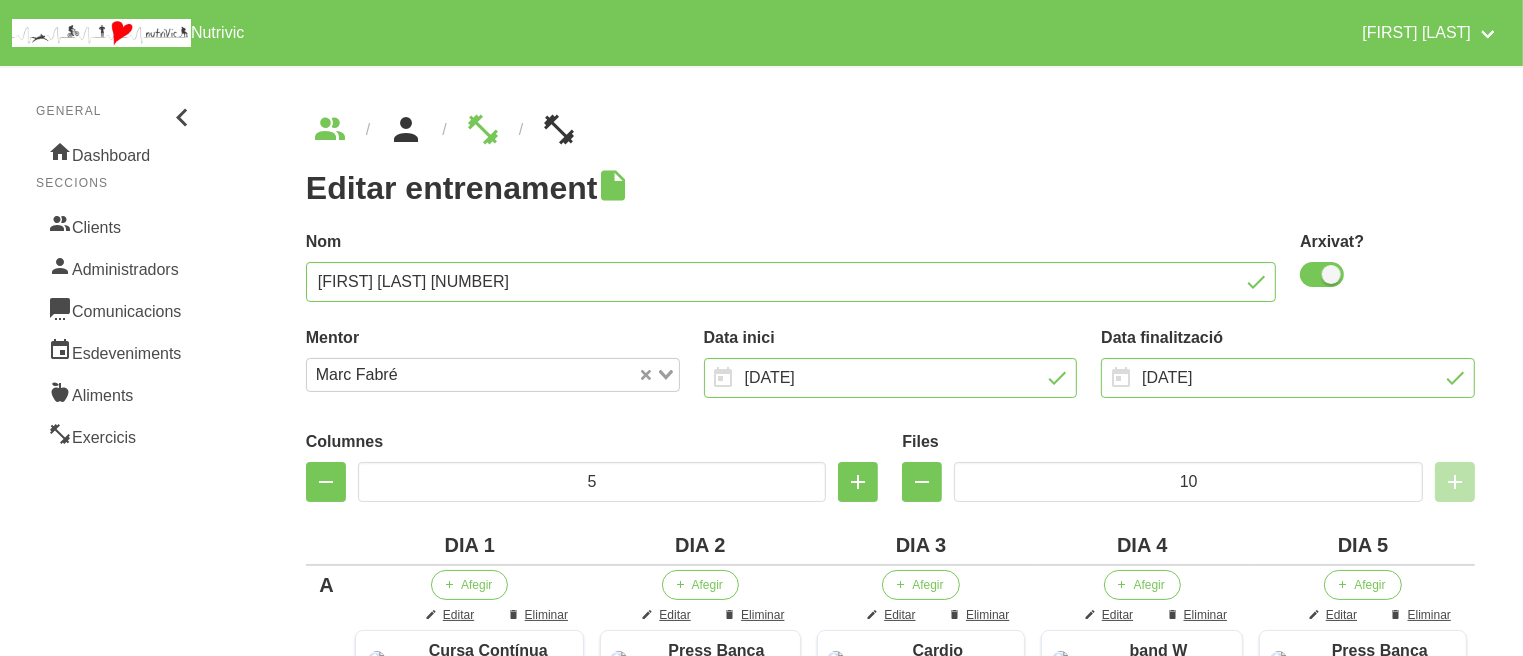 click at bounding box center [406, 130] 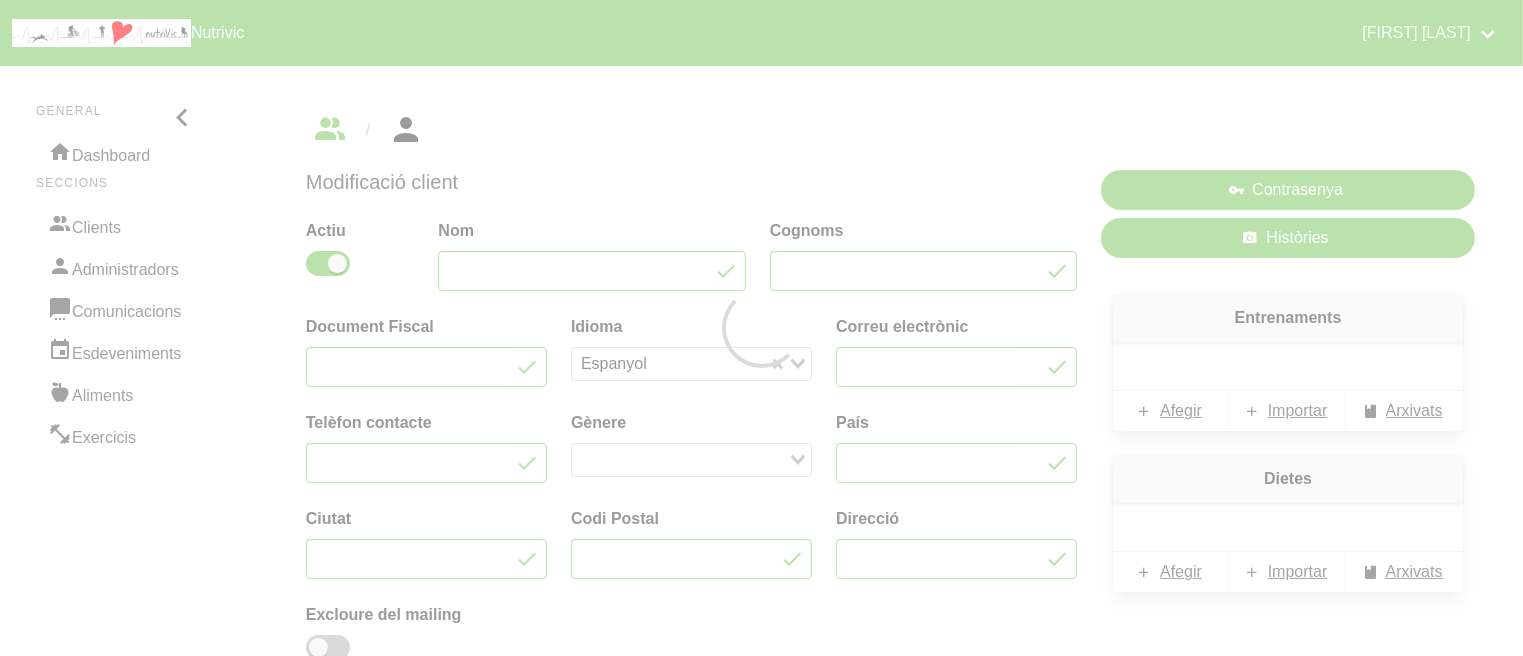 type on "[FIRST]" 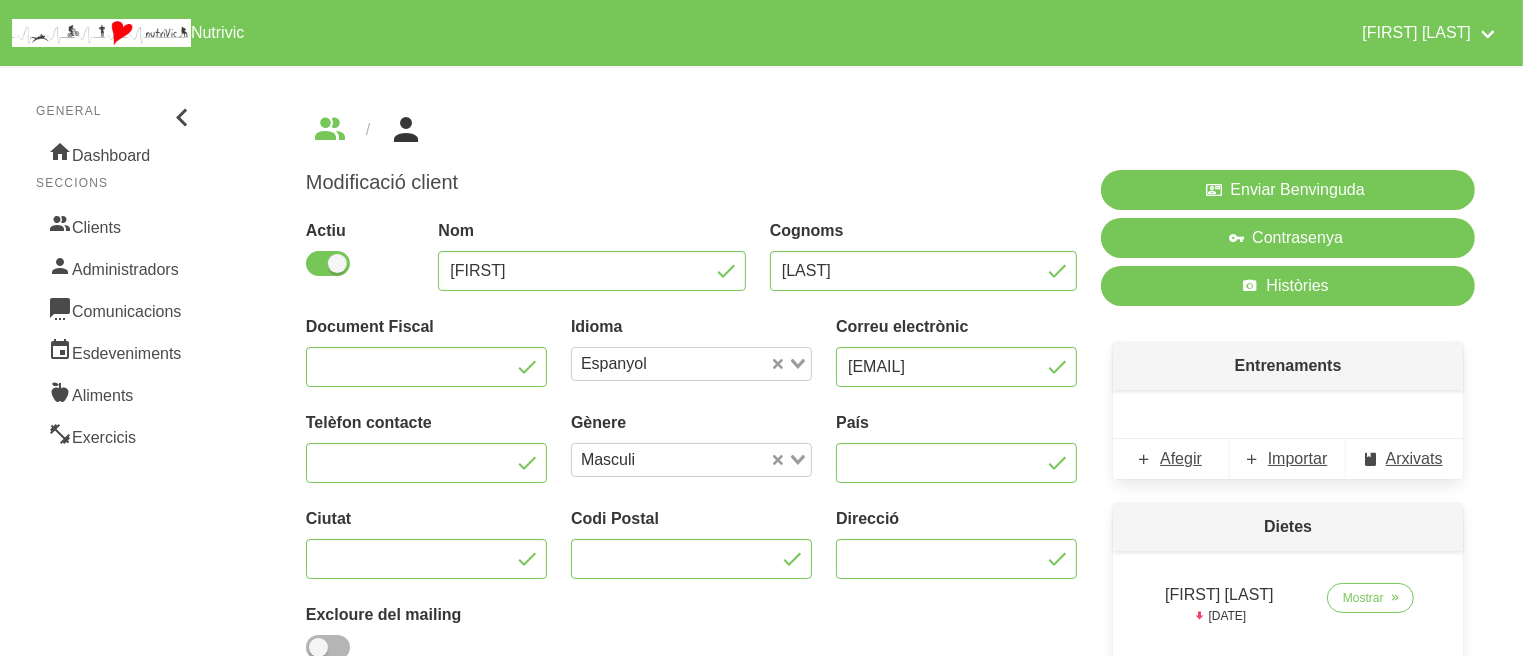 click at bounding box center [890, 130] 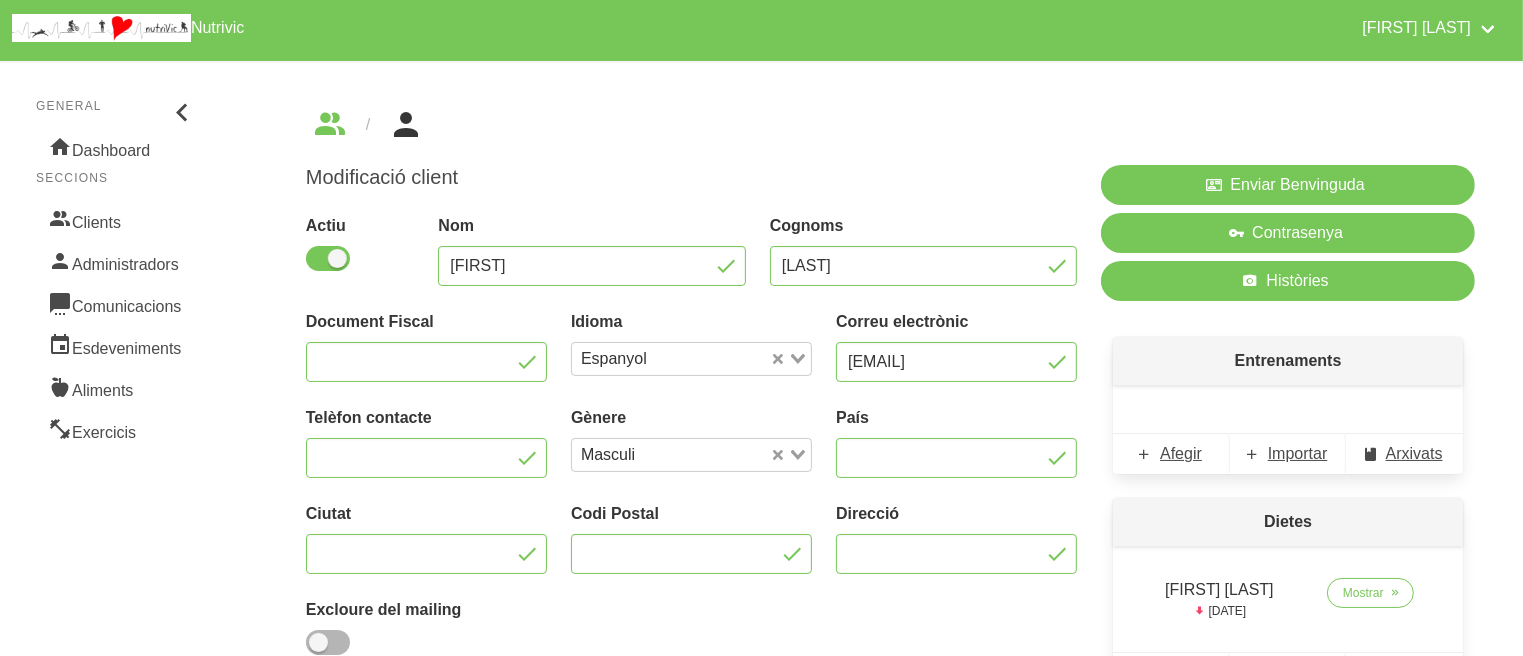 scroll, scrollTop: 0, scrollLeft: 0, axis: both 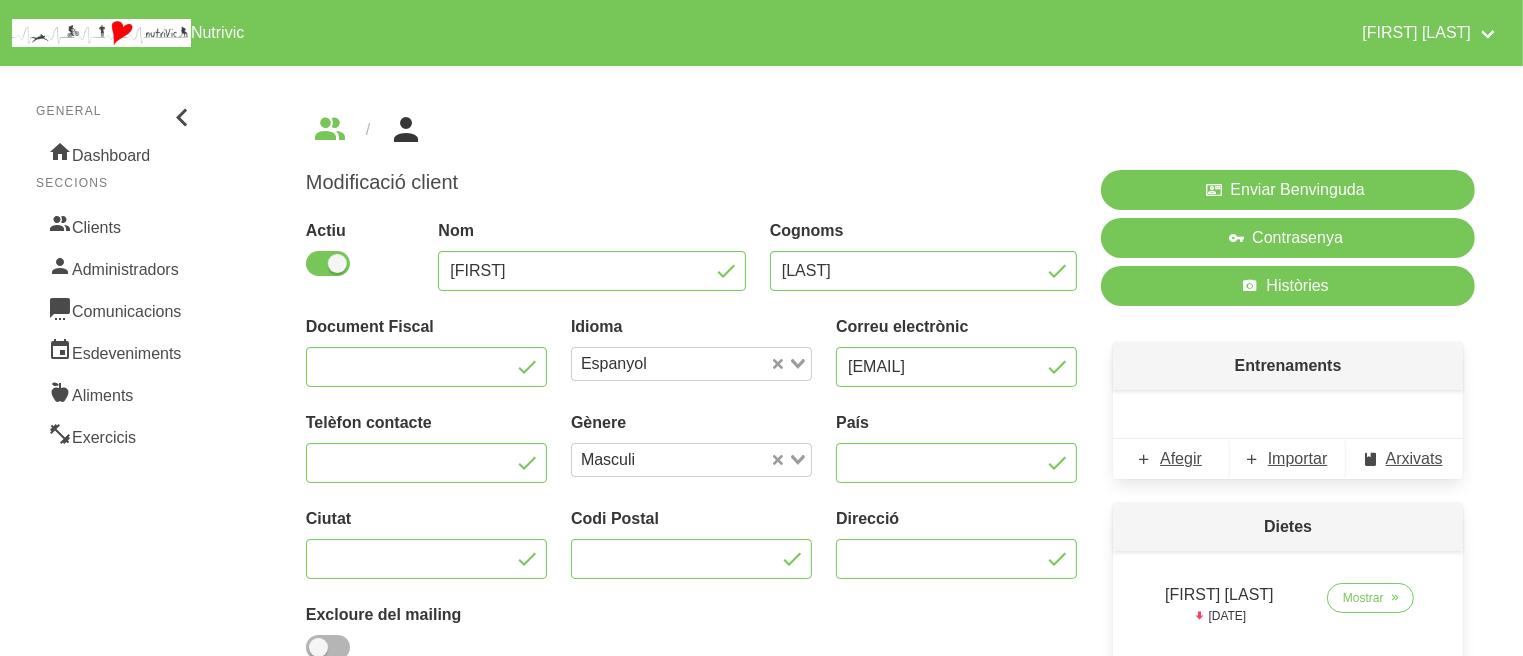 click at bounding box center (890, 130) 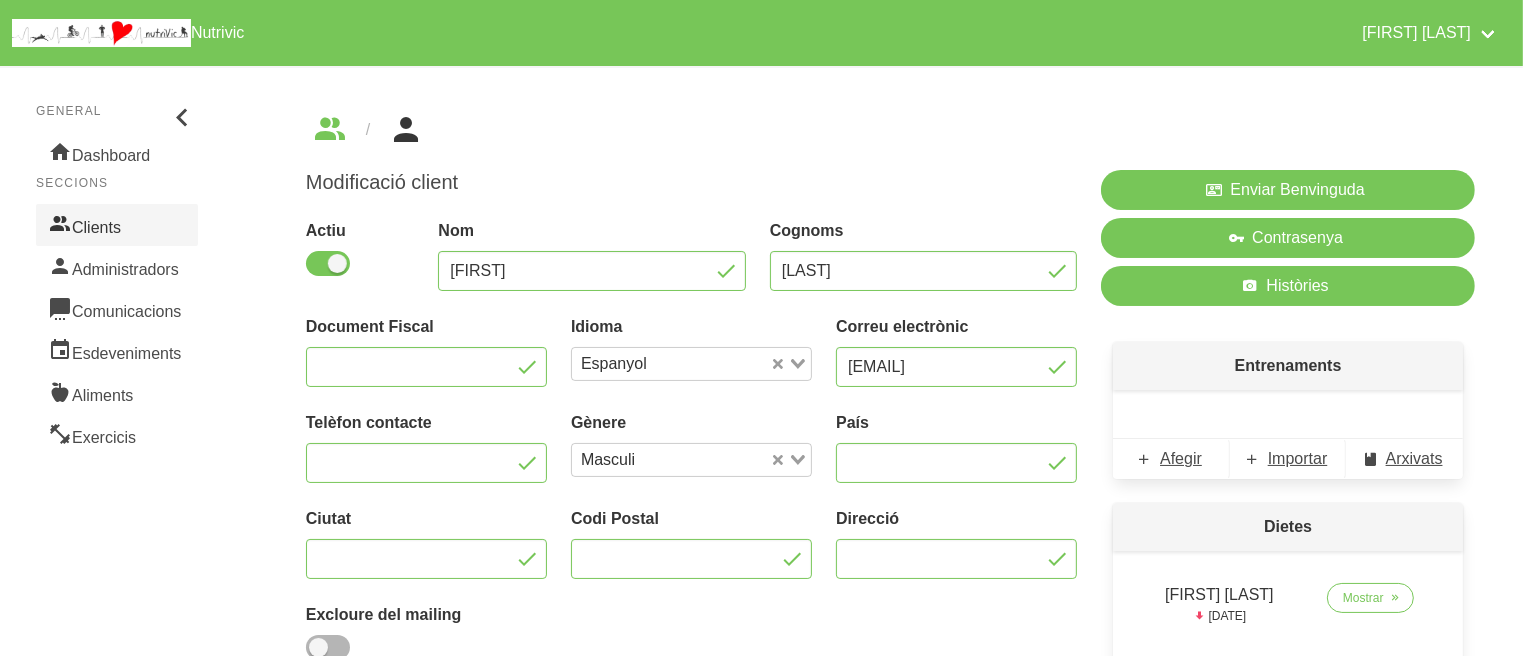 click on "Clients" at bounding box center [117, 225] 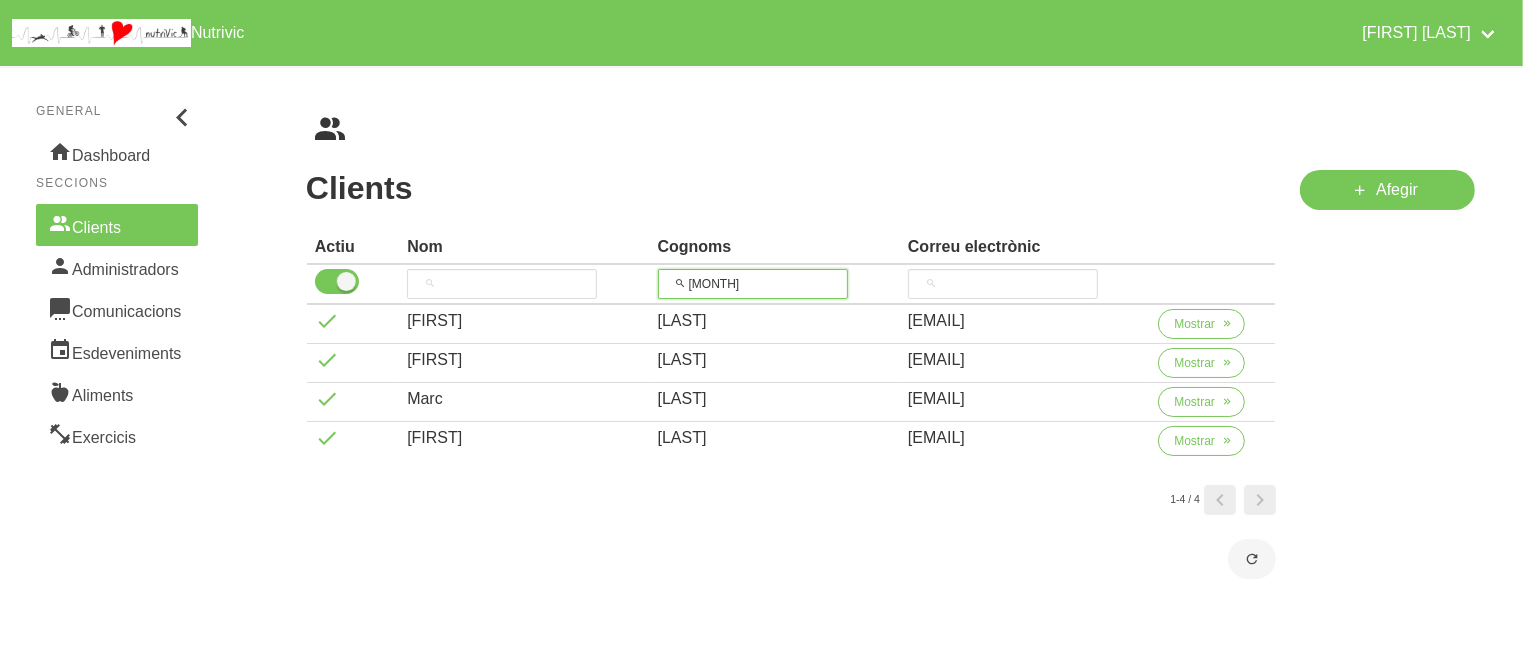 click on "[MONTH]" at bounding box center [753, 284] 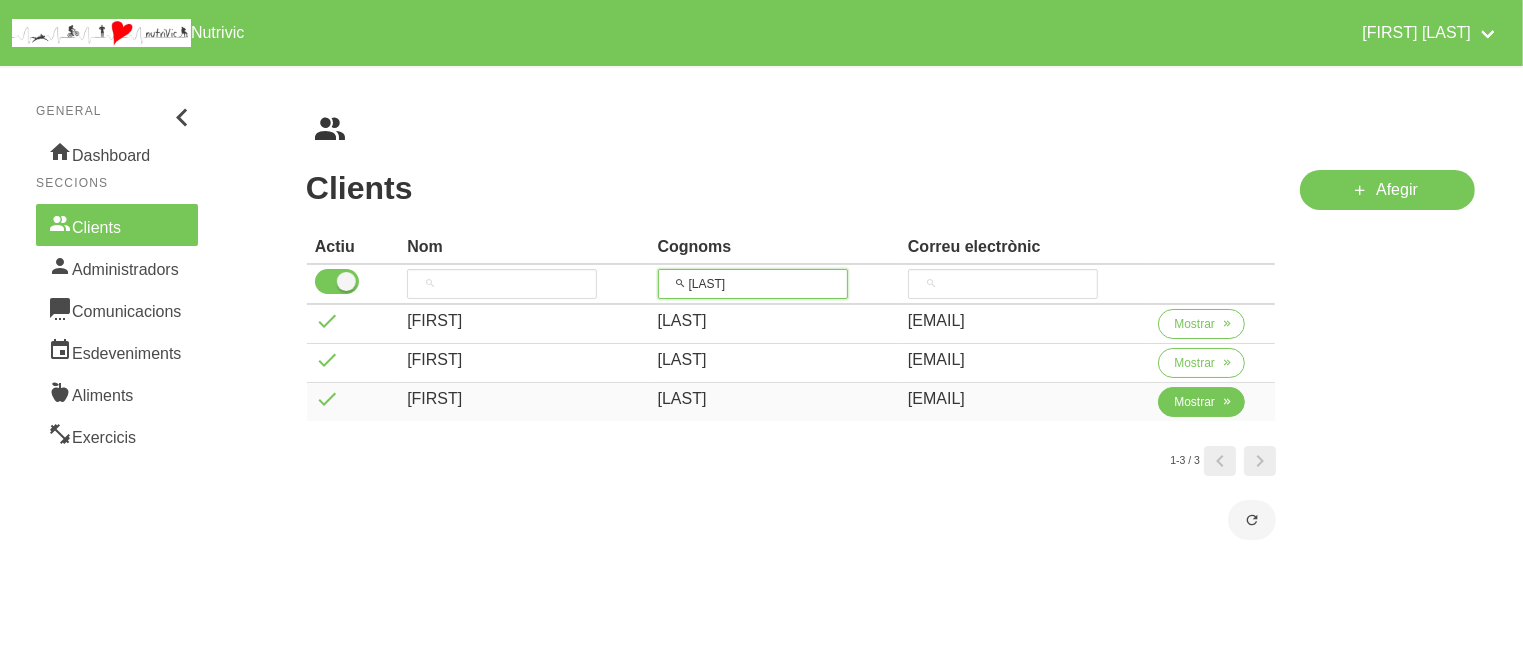 type on "[LAST]" 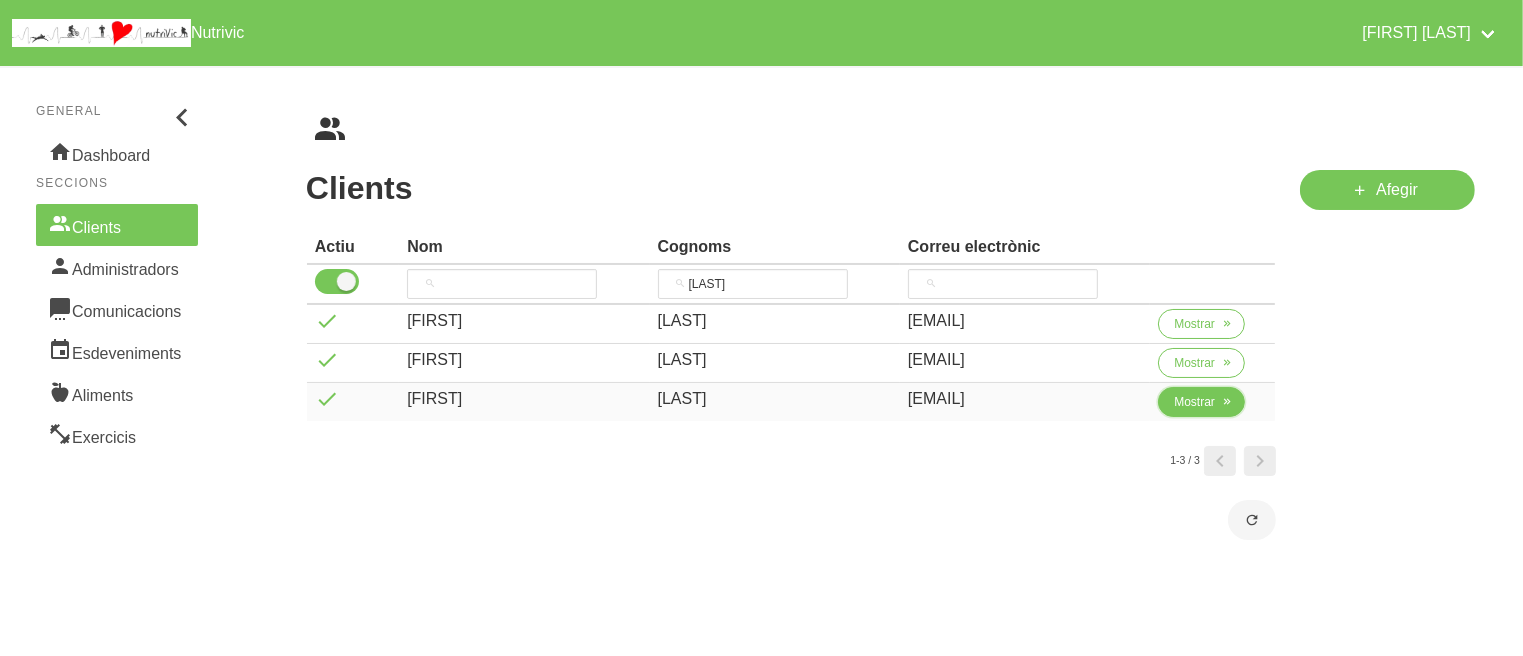 click on "Mostrar" at bounding box center [1194, 402] 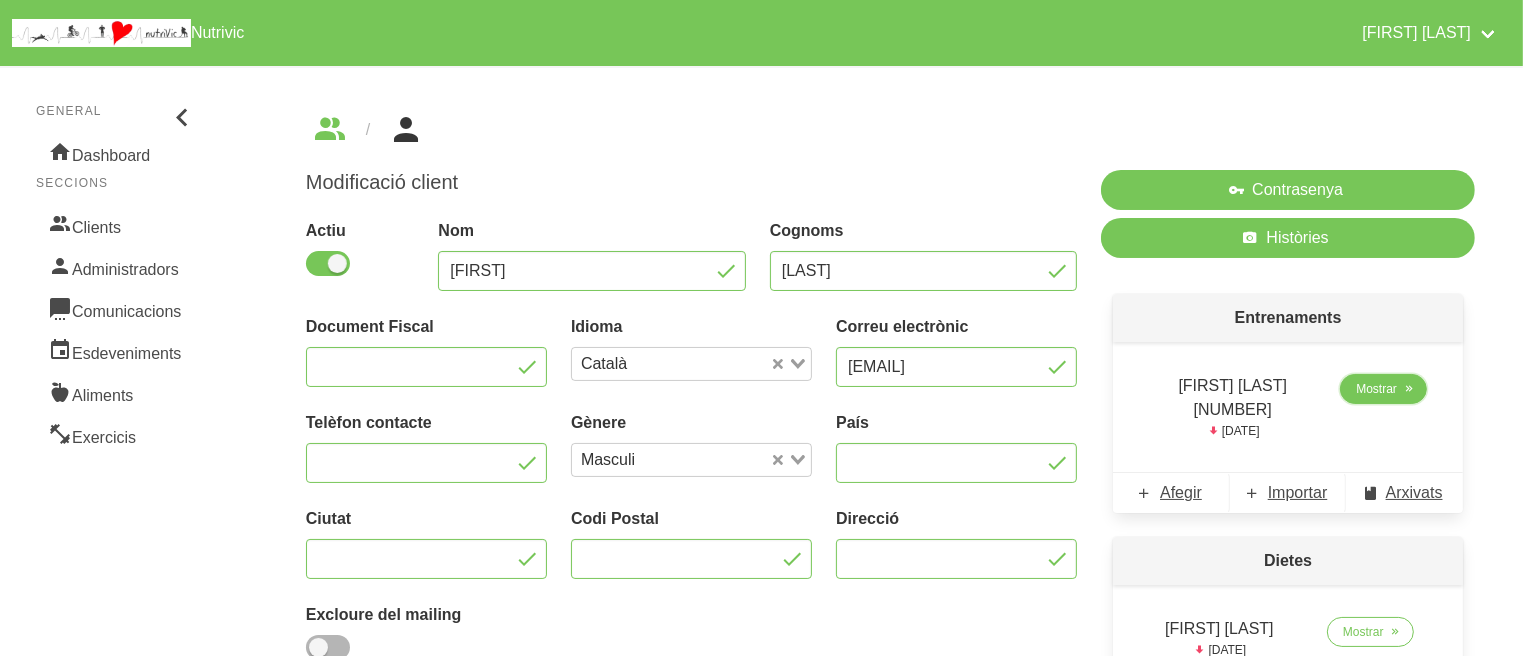 click on "Mostrar" at bounding box center (1376, 389) 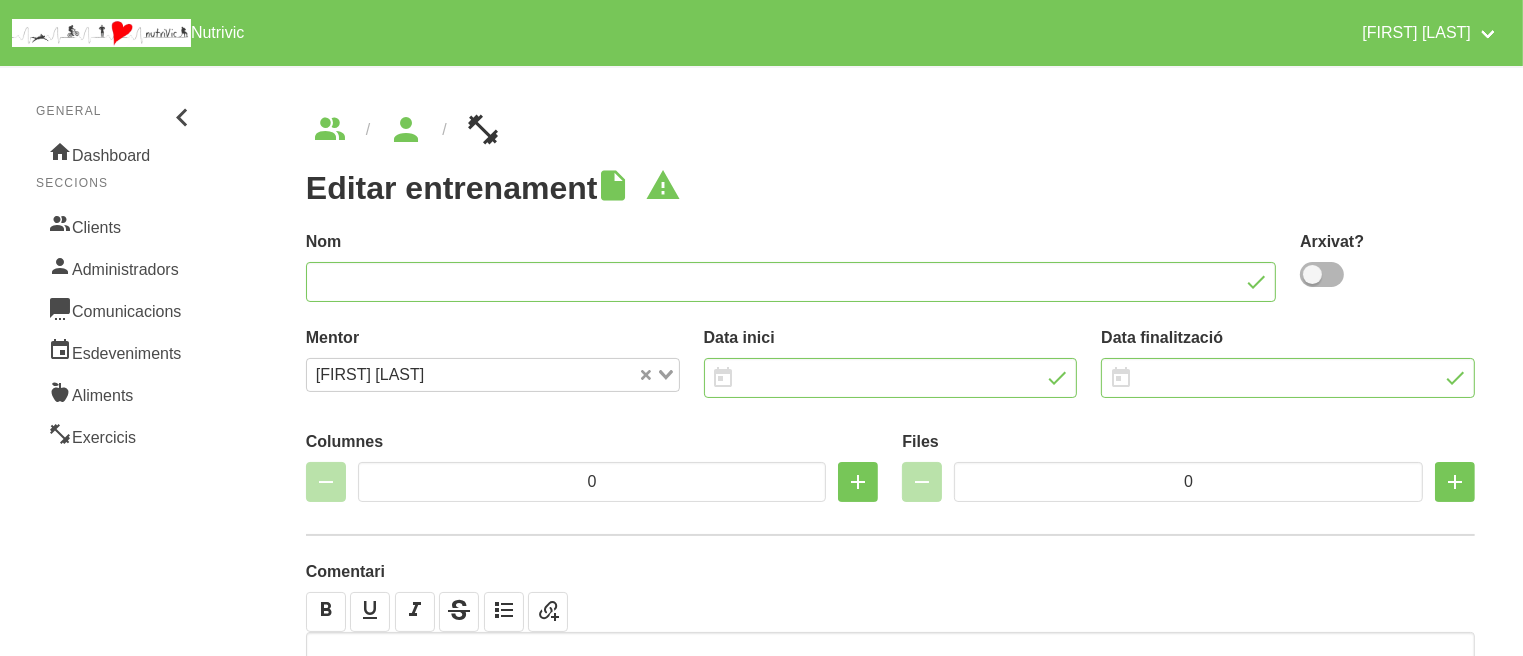 type on "[FIRST] [LAST] [NUMBER]" 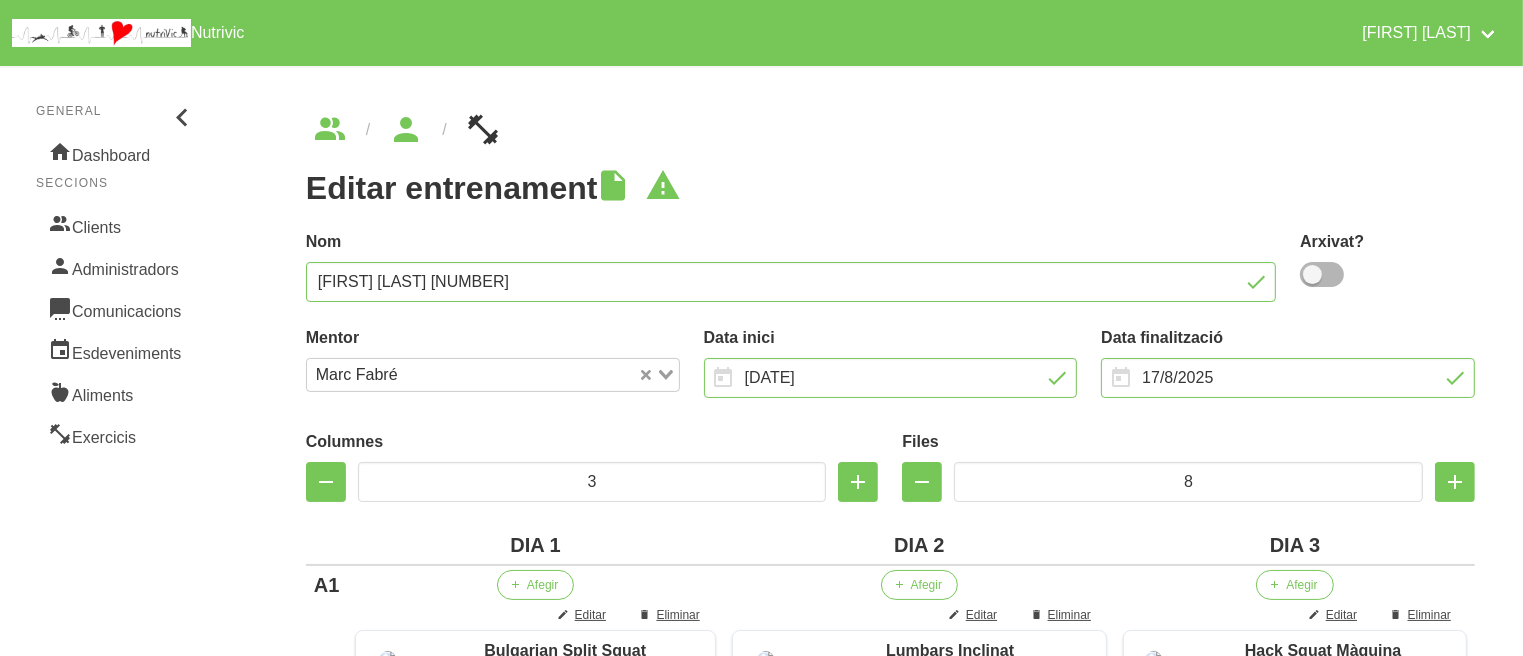 click on "Editar entrenament" at bounding box center [890, 188] 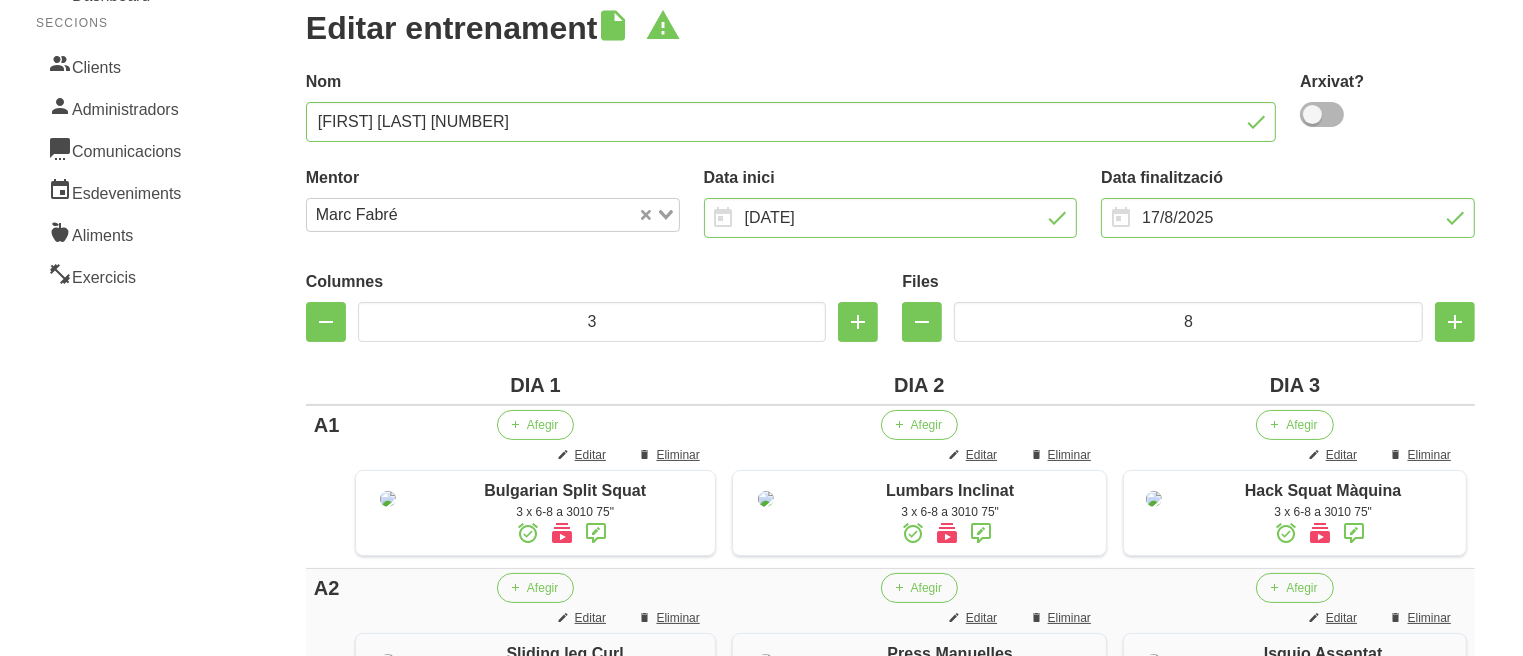 scroll, scrollTop: 200, scrollLeft: 0, axis: vertical 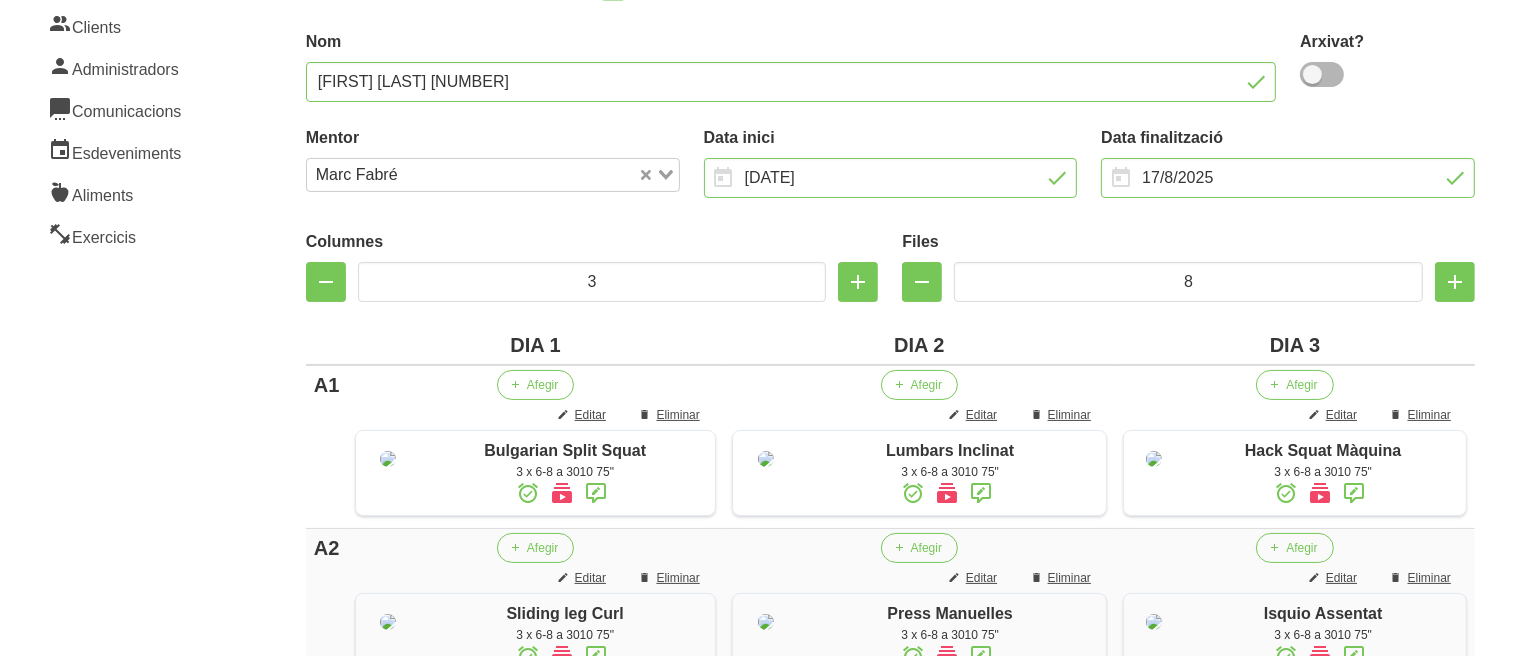 click on "Data finalització
[DATE]
January
February
March
April
May
June
July
August
September
M Tu W Th F S Su     28 29 30 31 1   2   3     4   5   6   7   8   9" at bounding box center (1288, 162) 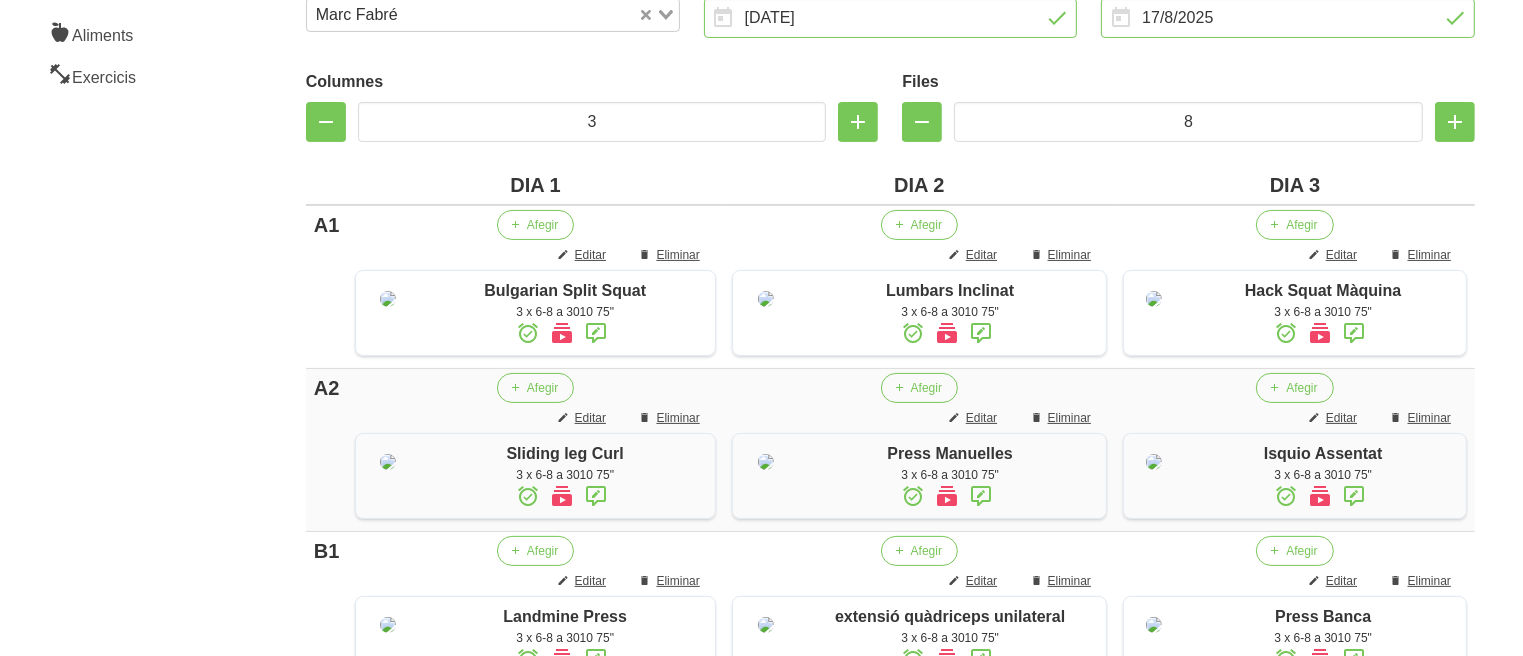 scroll, scrollTop: 0, scrollLeft: 0, axis: both 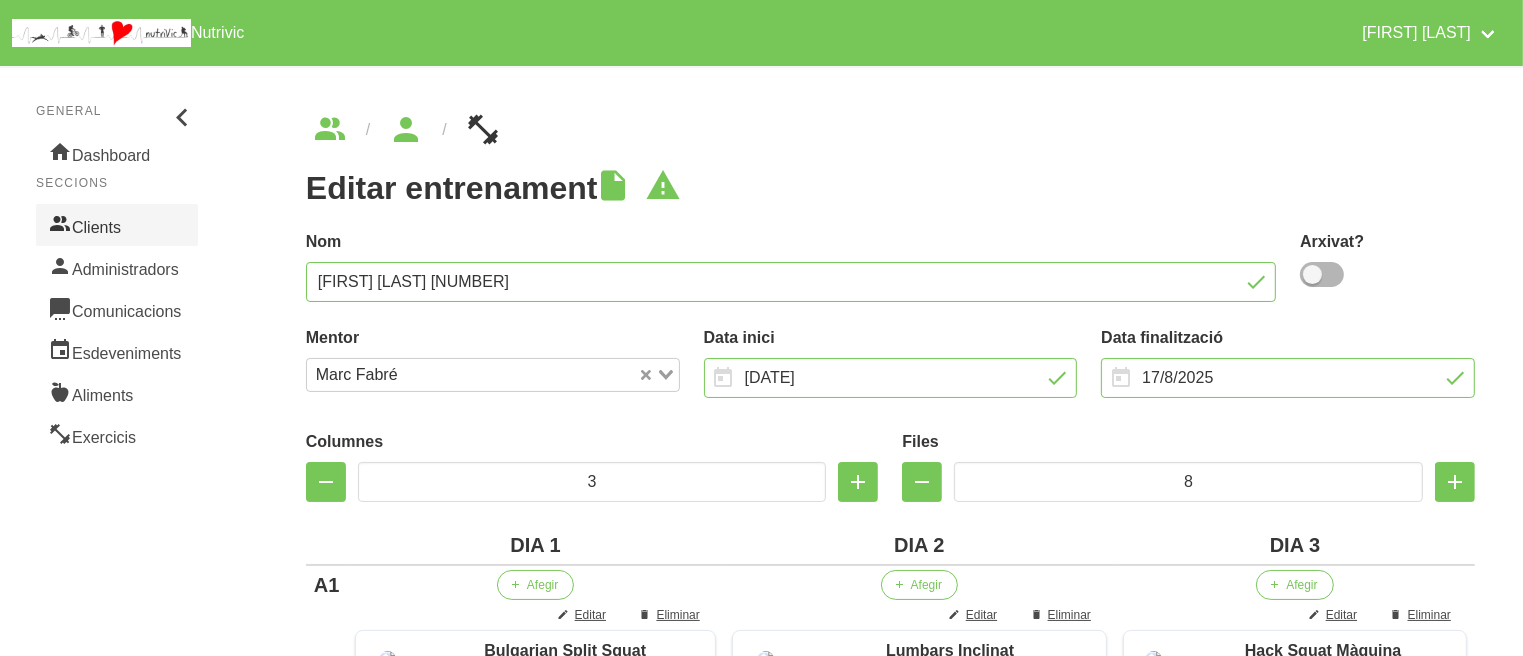 click on "Clients" at bounding box center (117, 225) 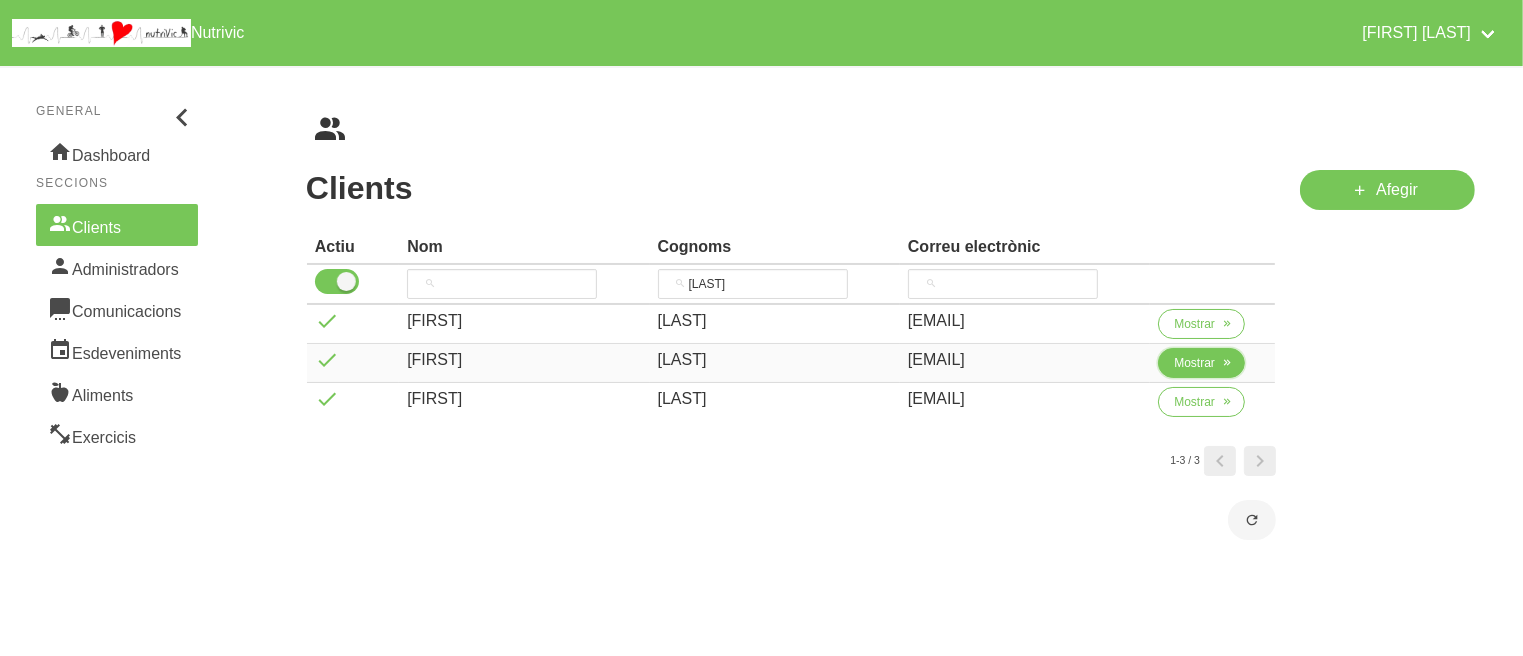 click on "Mostrar" at bounding box center (1201, 363) 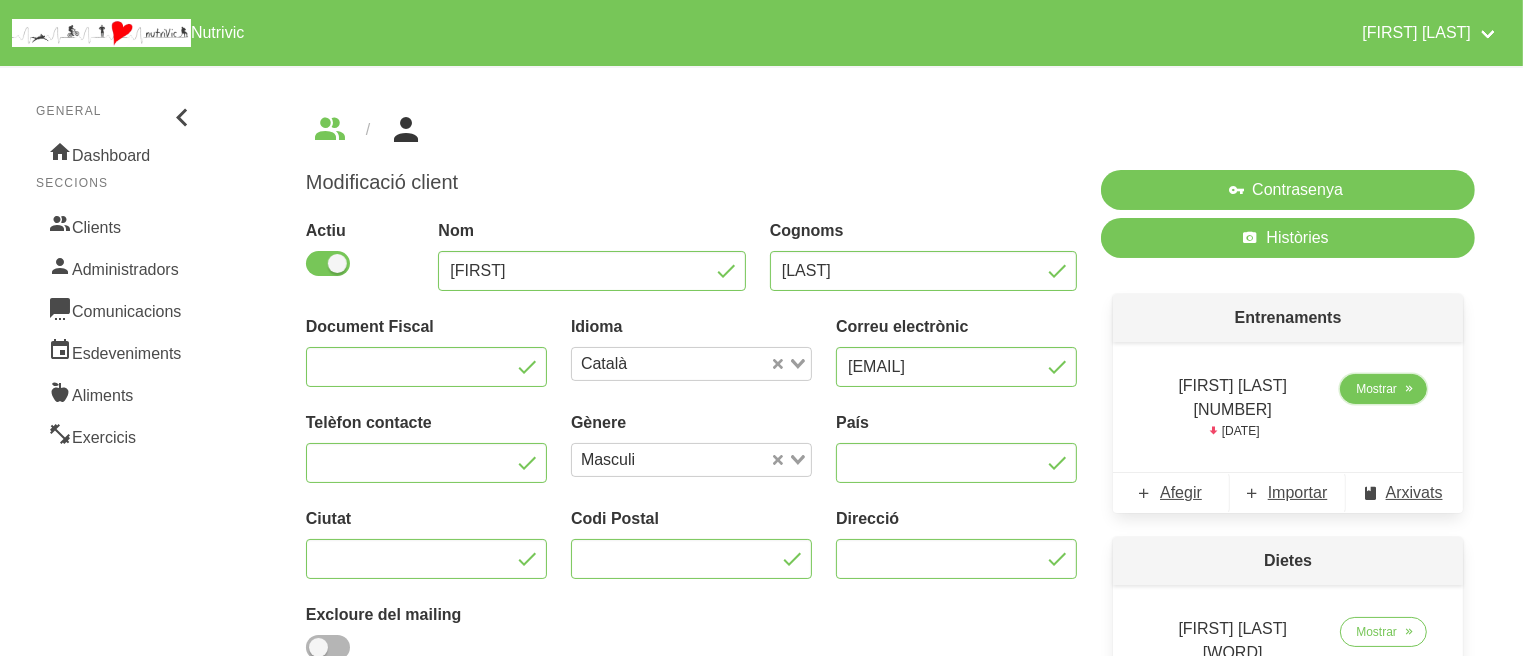 click on "Mostrar" at bounding box center [1376, 389] 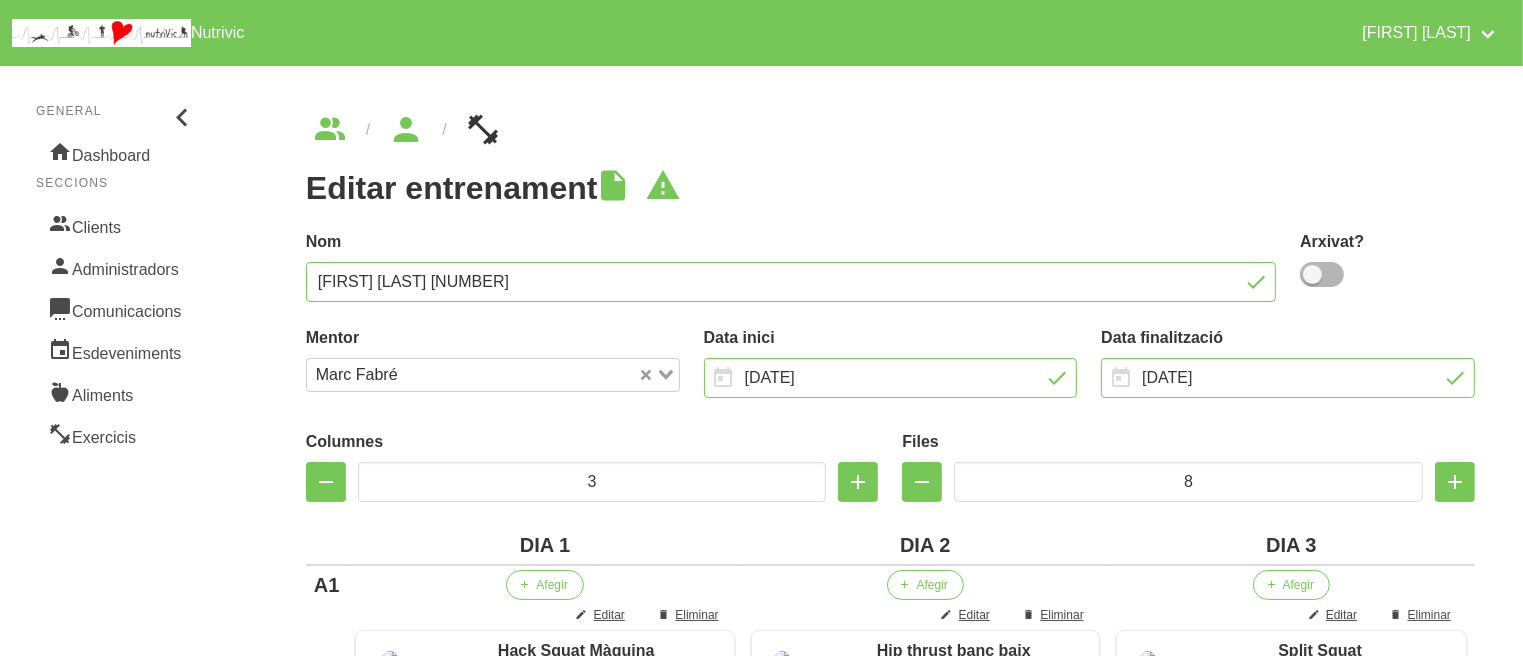 click on "Editar entrenament
false
[UUID]
Nom
[FIRST] [LAST] [NUMBER]
Arxivat?
Mentor
[FIRST] [LAST]
Loading...
Data inici
[DATE]
January
February
March
April
May" at bounding box center [890, 1118] 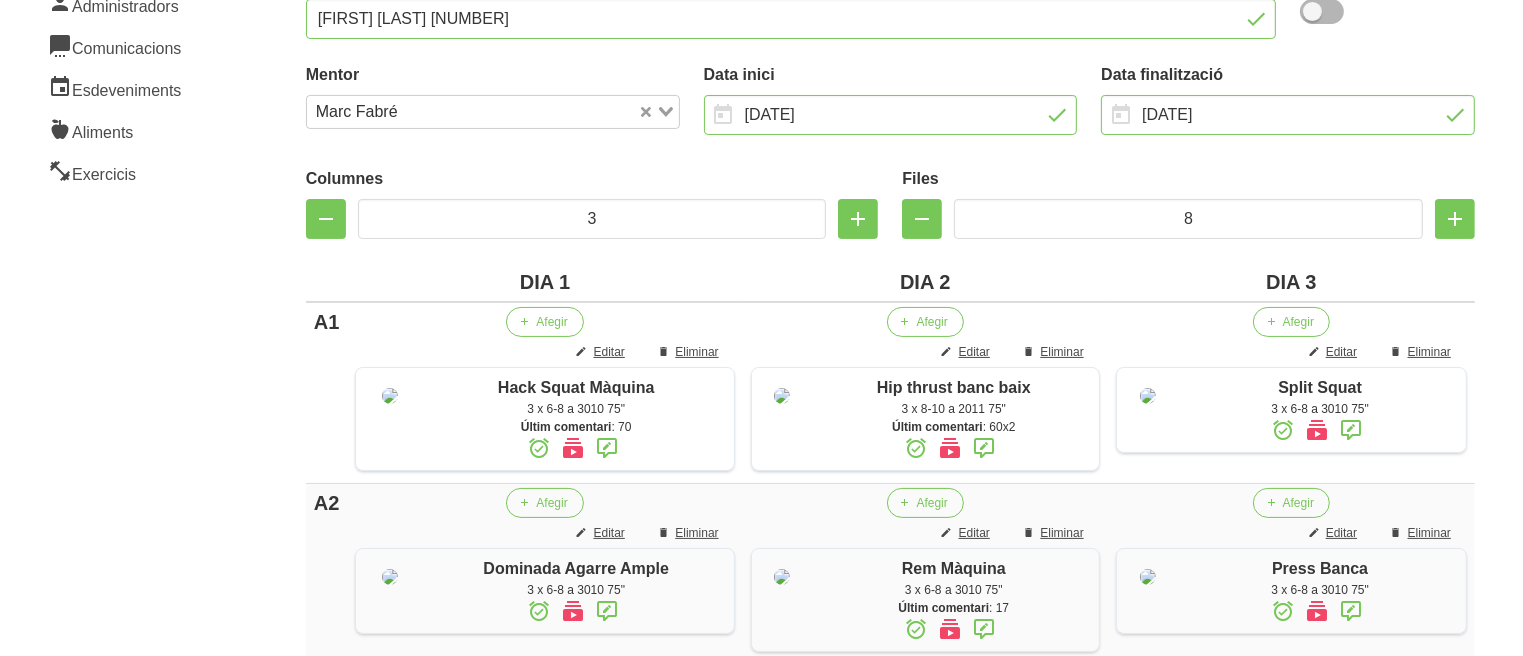 scroll, scrollTop: 280, scrollLeft: 0, axis: vertical 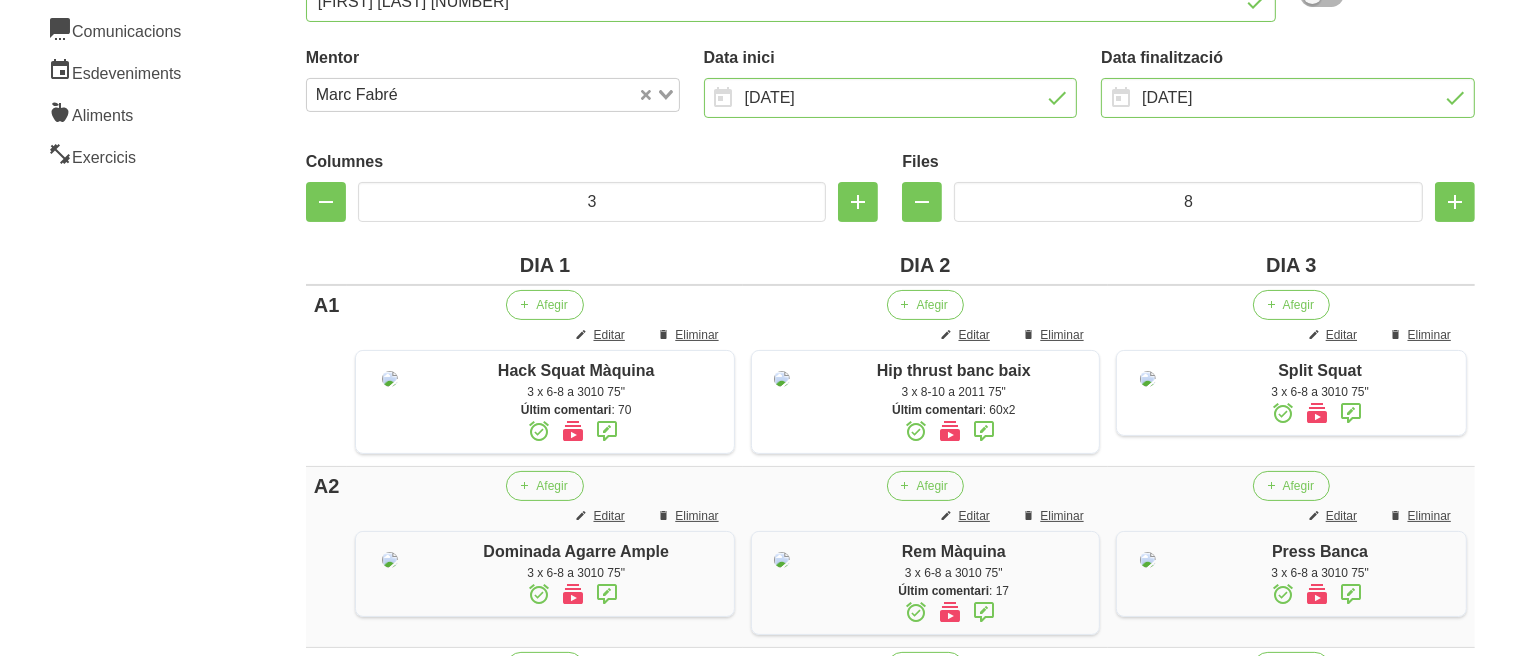 click on "General
Dashboard
Seccions
Clients
Administradors
Comunicacions
Esdeveniments
Aliments
Exercicis" at bounding box center [117, 806] 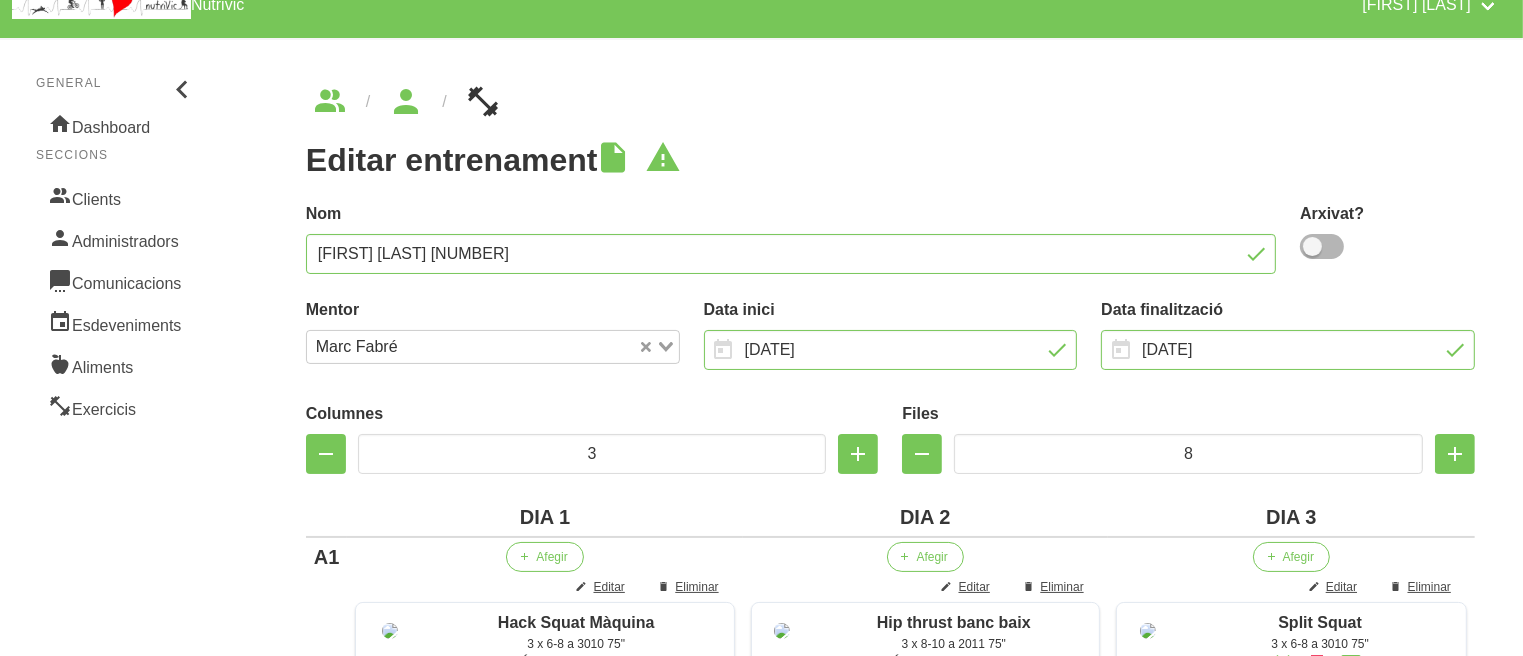 scroll, scrollTop: 0, scrollLeft: 0, axis: both 